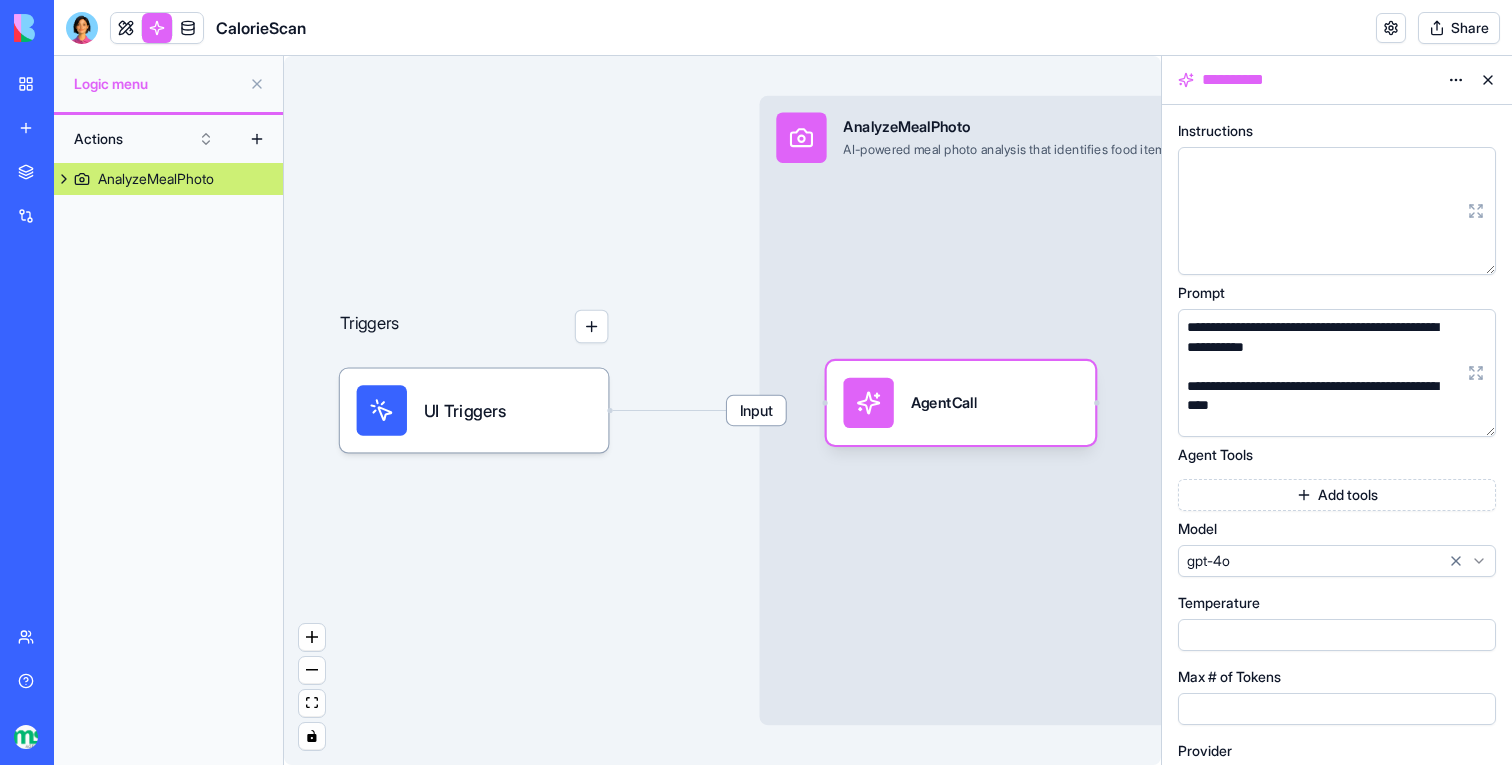 scroll, scrollTop: 0, scrollLeft: 0, axis: both 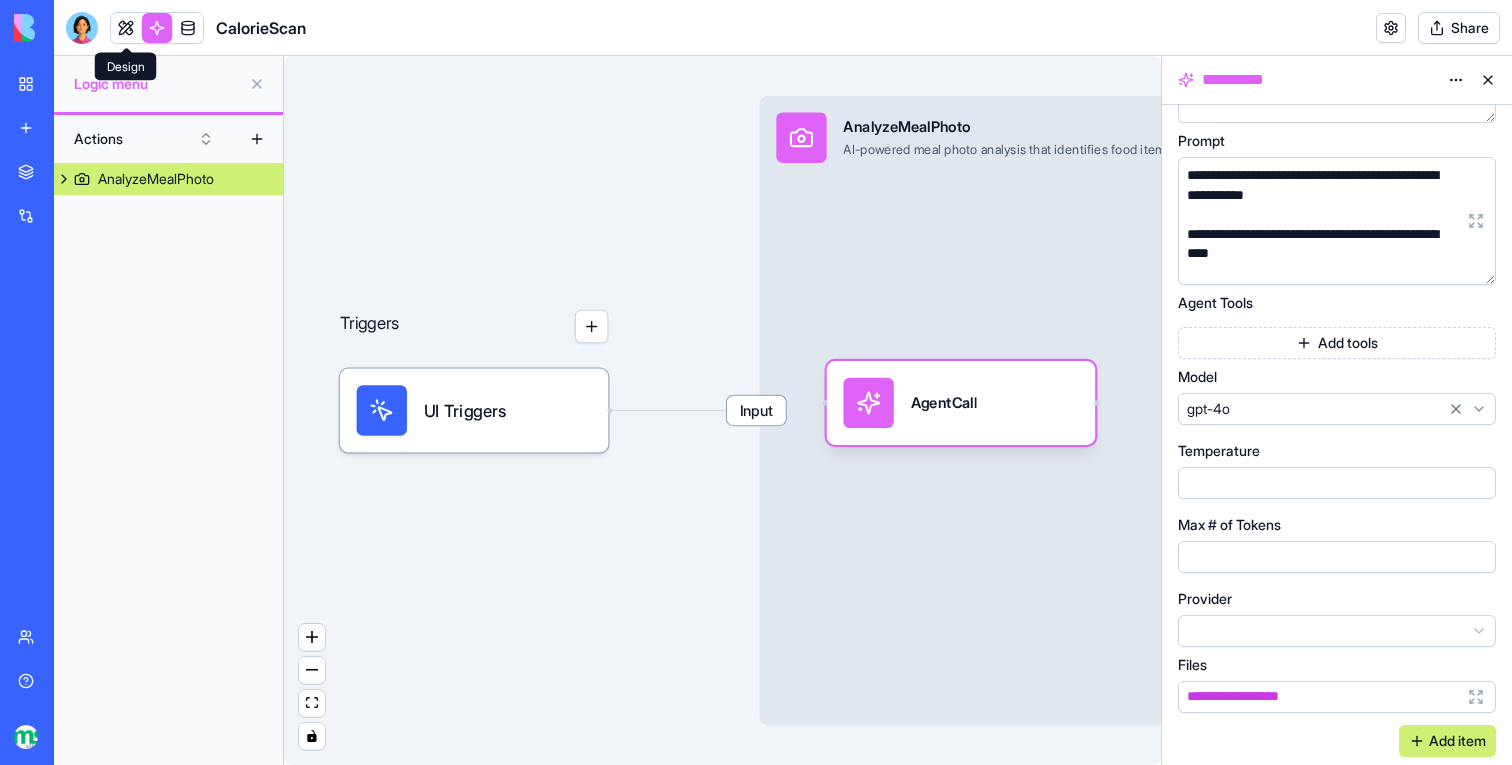 click on "**********" at bounding box center [756, 382] 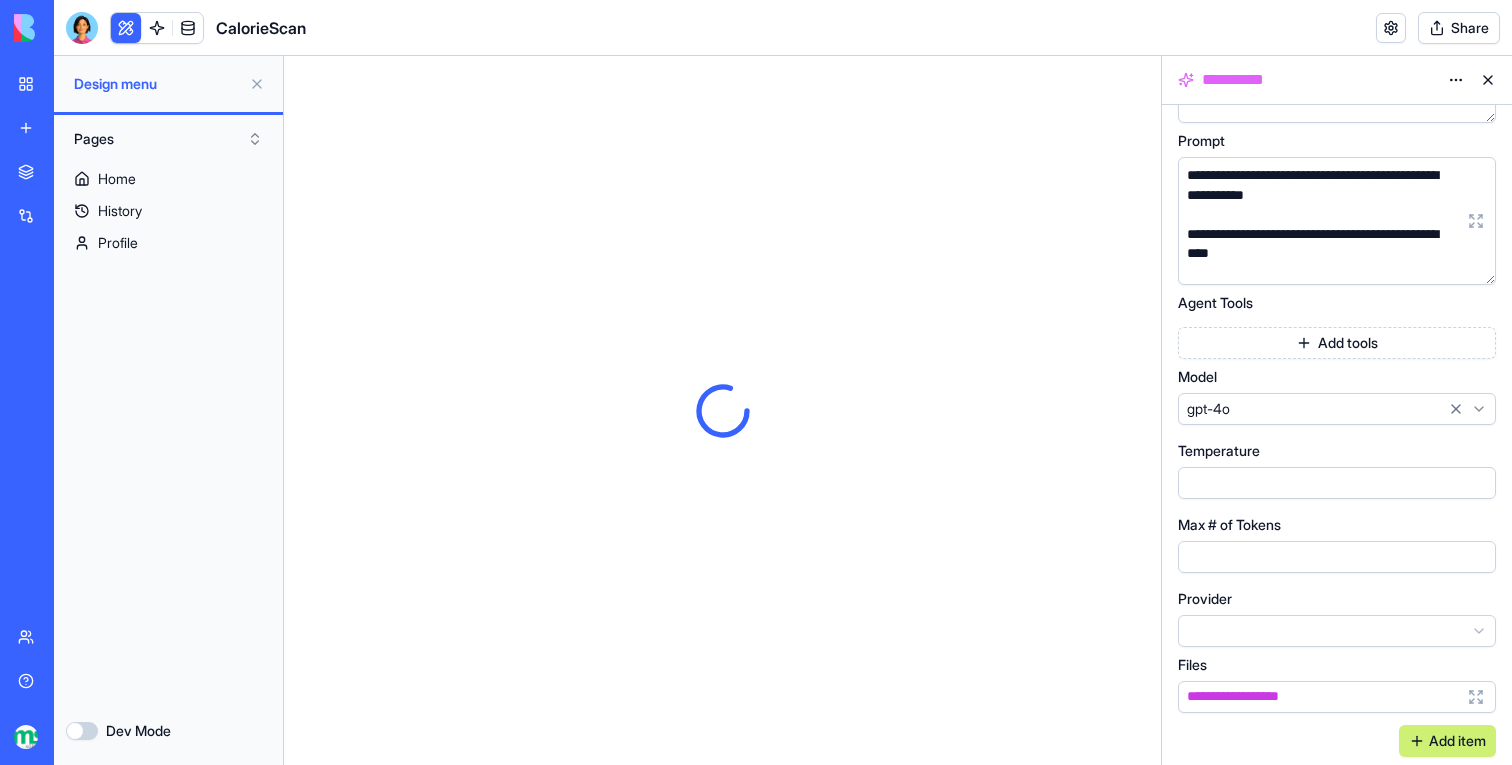 scroll, scrollTop: 0, scrollLeft: 0, axis: both 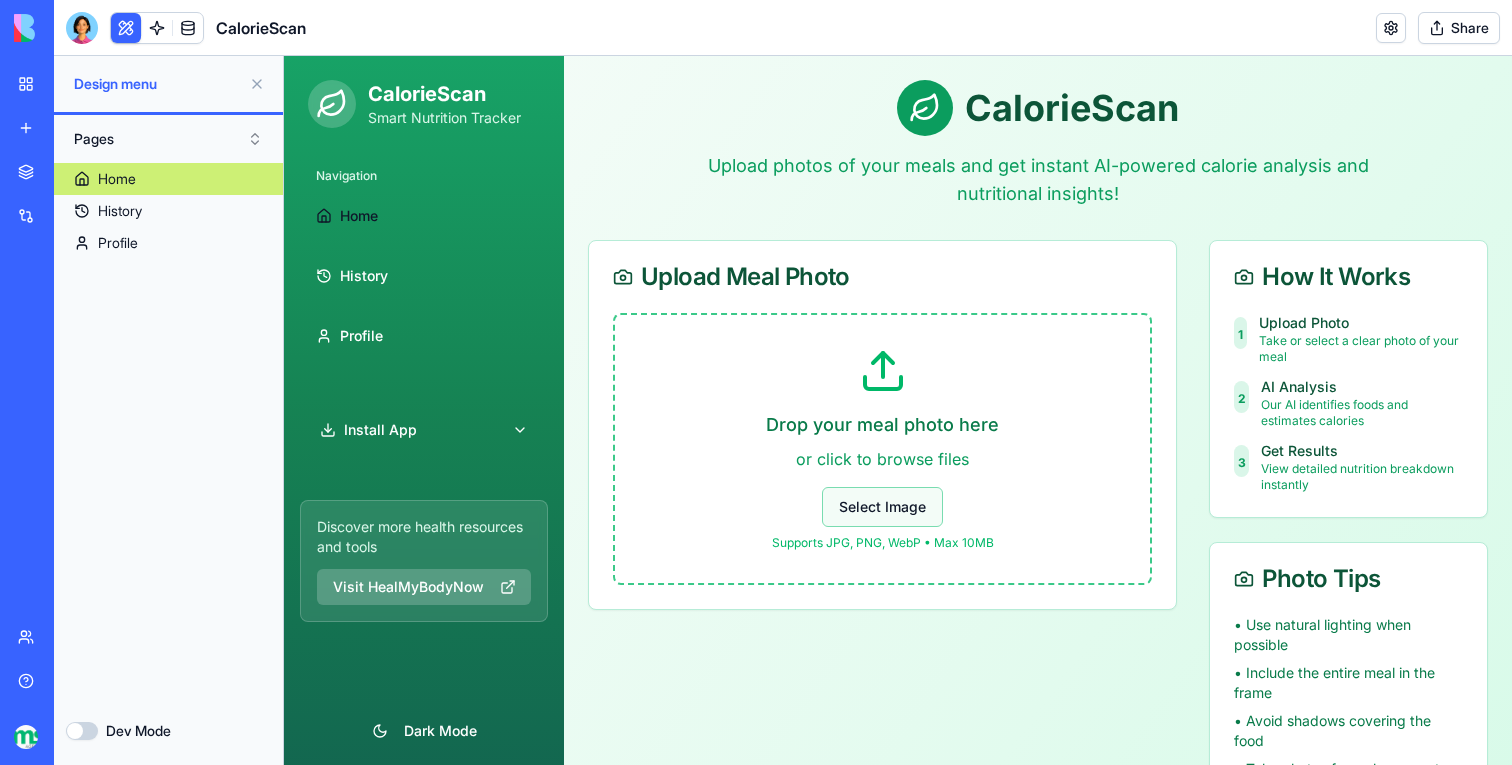 click on "Select Image" at bounding box center (882, 507) 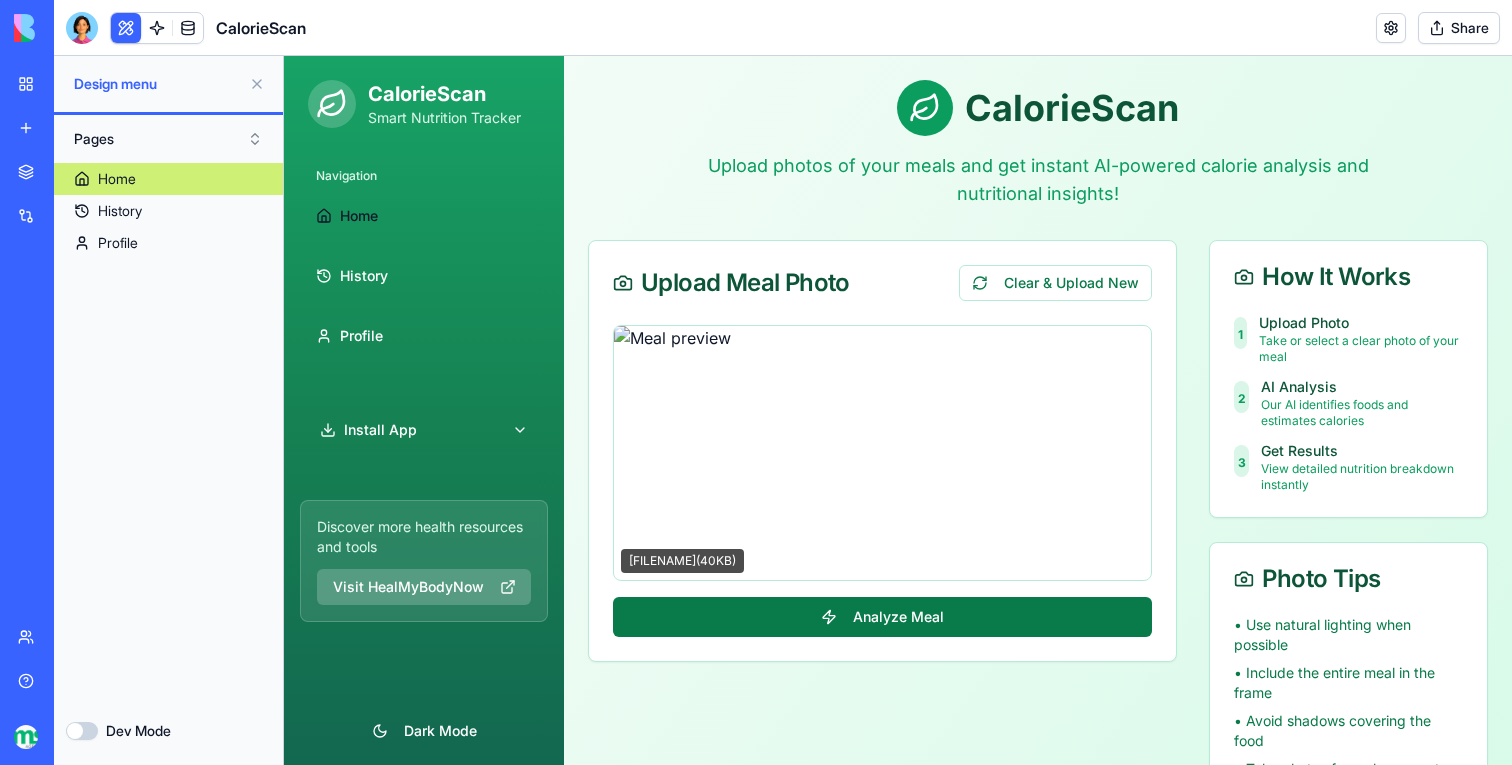 click on "Analyze Meal" at bounding box center (882, 617) 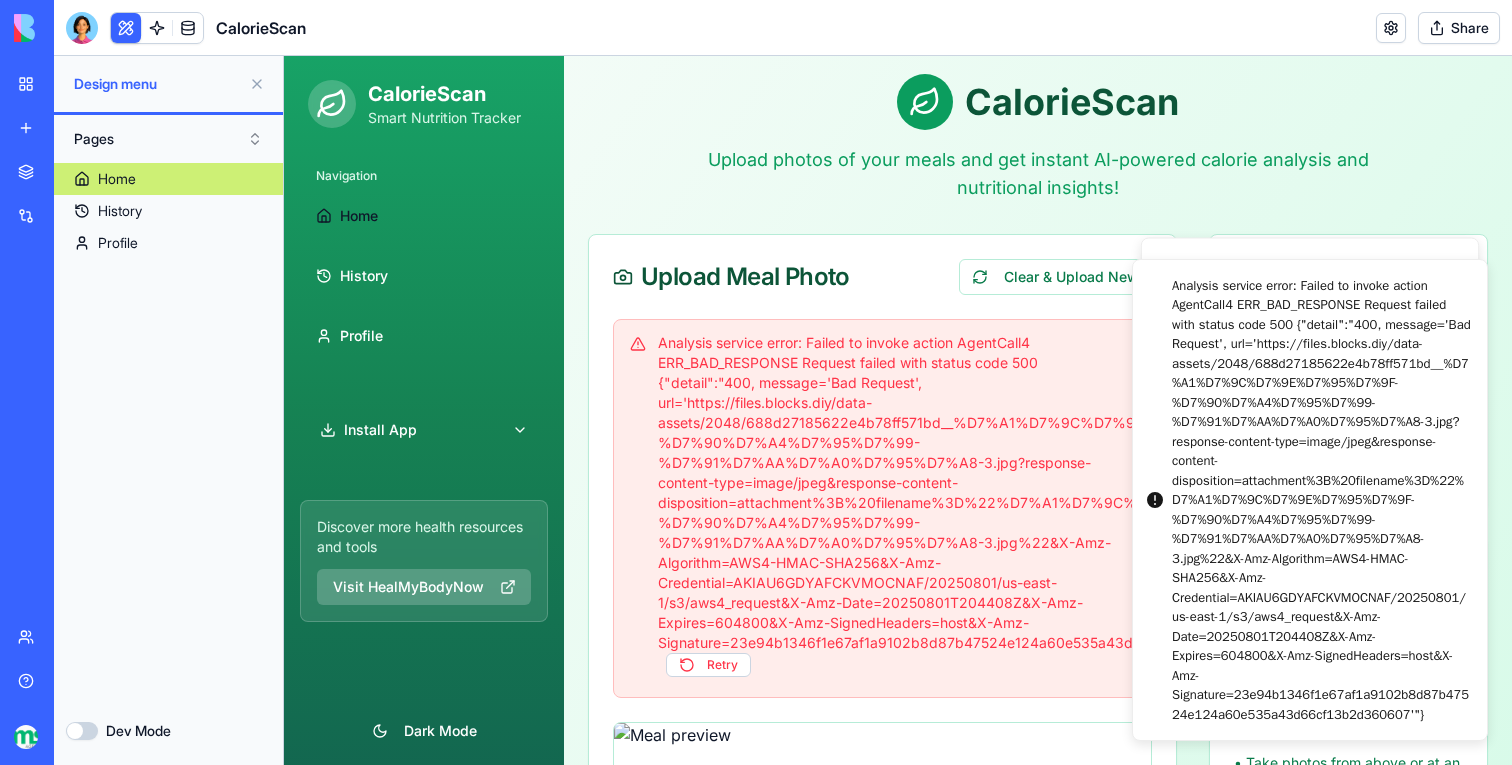 scroll, scrollTop: 0, scrollLeft: 0, axis: both 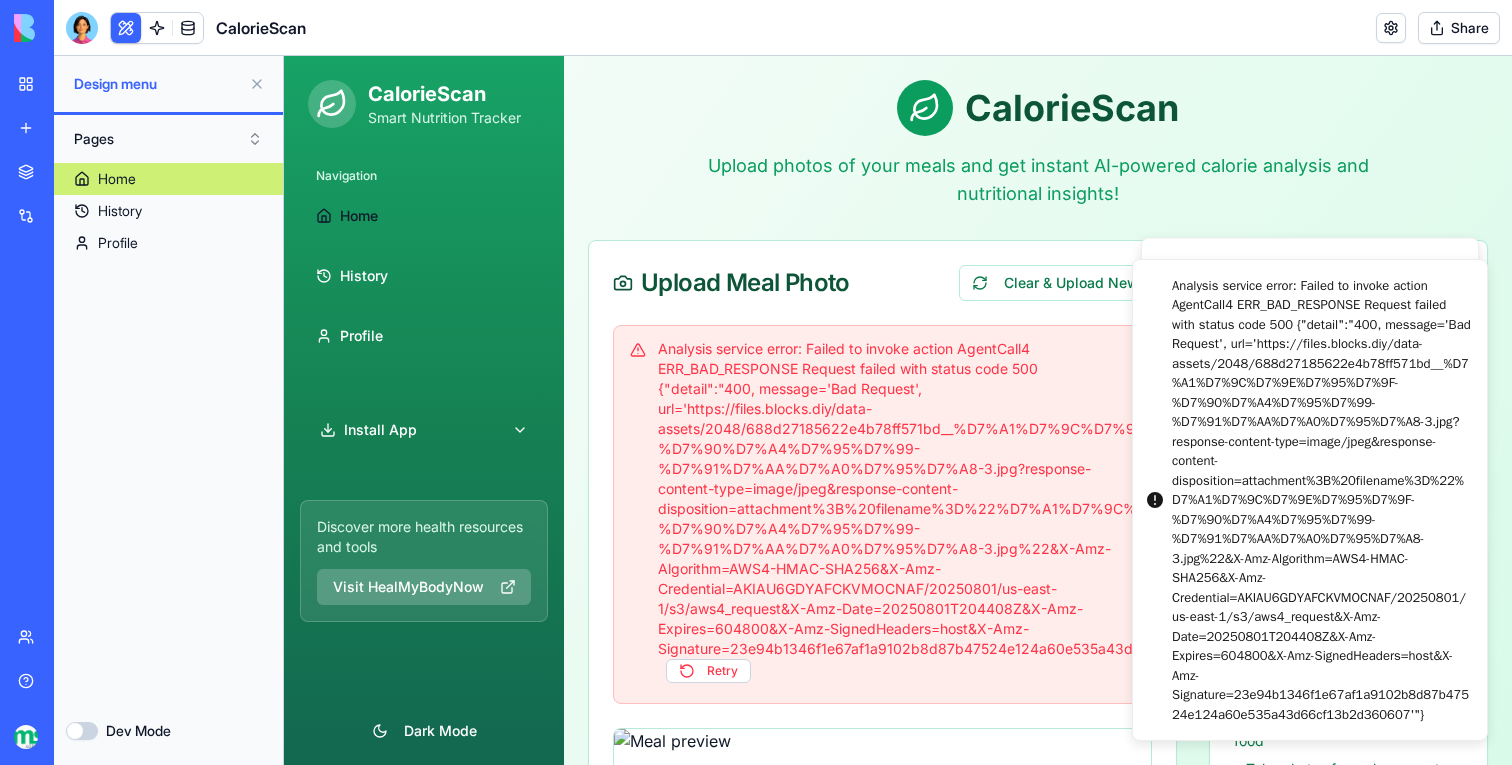 click on "CalorieScan Upload photos of your meals and get instant AI-powered calorie analysis and nutritional insights! Upload Meal Photo Clear & Upload New Analysis service error: Failed to invoke action AgentCall4 ERR_BAD_RESPONSE Request failed with status code 500 {"detail":"400, message='Bad Request', url='https://files.blocks.diy/data-assets/2048/688d27185622e4b78ff571bd__%D7%A1%D7%9C%D7%9E%D7%95%D7%9F-%D7%90%D7%A4%D7%95%D7%99-%D7%91%D7%AA%D7%A0%D7%95%D7%A8-3.jpg?response-content-type=image/jpeg&response-content-disposition=attachment%3B%20filename%3D%22%D7%A1%D7%9C%D7%9E%D7%95%D7%9F-%D7%90%D7%A4%D7%95%D7%99-%D7%91%D7%AA%D7%A0%D7%95%D7%A8-3.jpg%22&X-Amz-Algorithm=AWS4-HMAC-SHA256&X-Amz-Credential=AKIAU6GDYAFCKVMOCNAF/20250801/us-east-1/s3/aws4_request&X-Amz-Date=20250801T204408Z&X-Amz-Expires=604800&X-Amz-SignedHeaders=host&X-Amz-Signature=23e94b1346f1e67af1a9102b8d87b47524e124a60e535a43d66cf13b2d360607'"} Retry סלמון-אפוי-בתנור-3.jpg  ( 40 KB) How It Works 1 Upload Photo 2 AI Analysis 3 Get Results" at bounding box center [1038, 669] 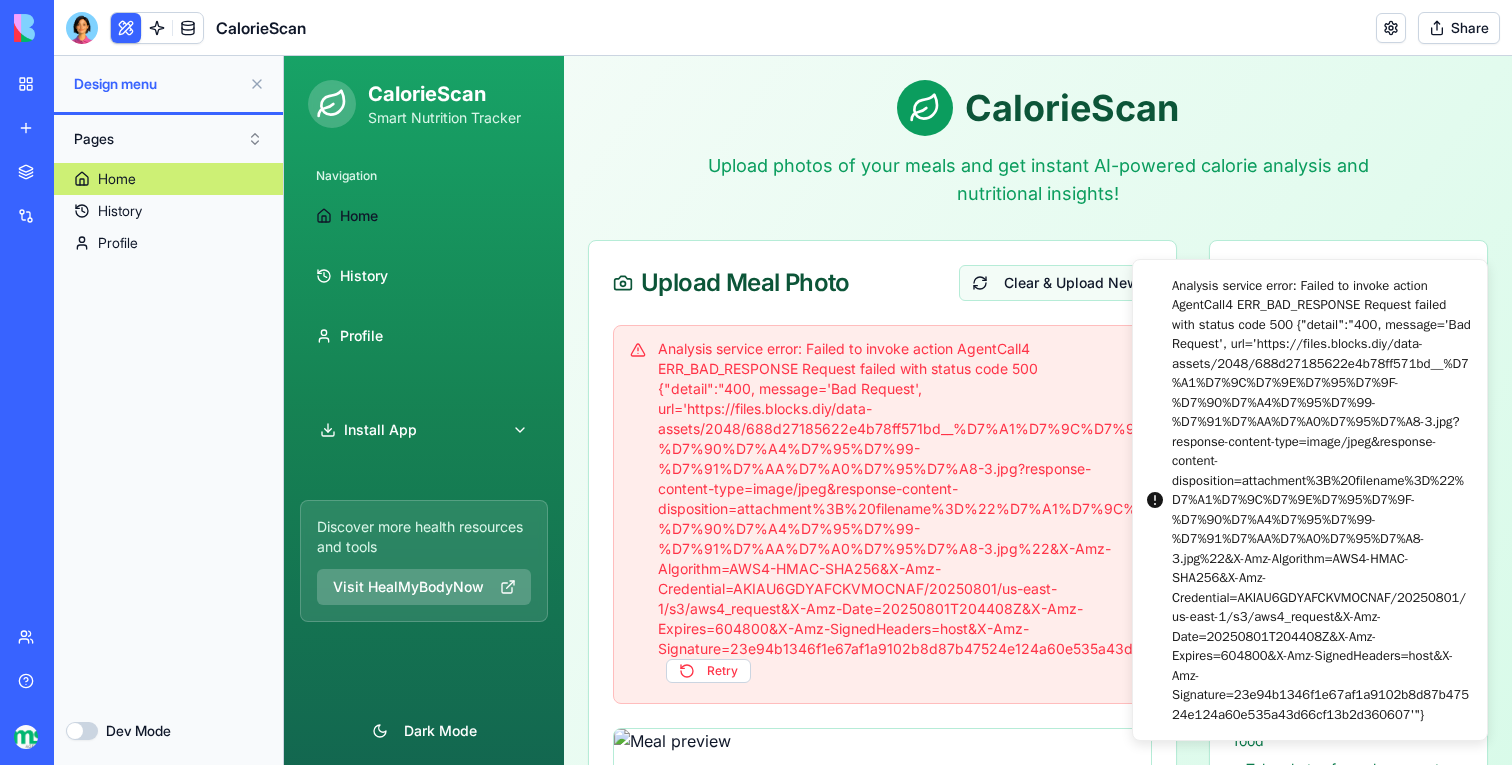 click on "Clear & Upload New" at bounding box center [1055, 283] 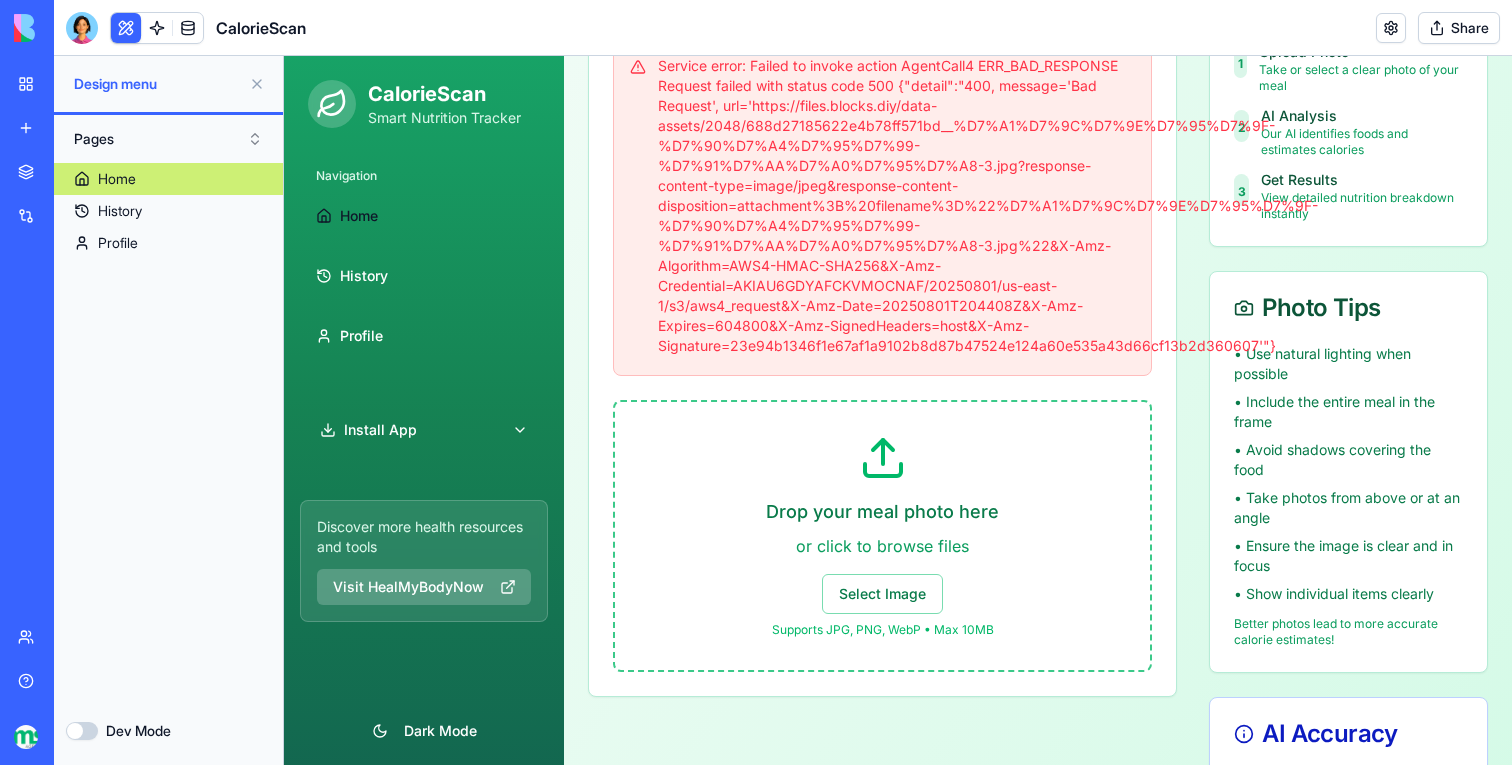 scroll, scrollTop: 297, scrollLeft: 0, axis: vertical 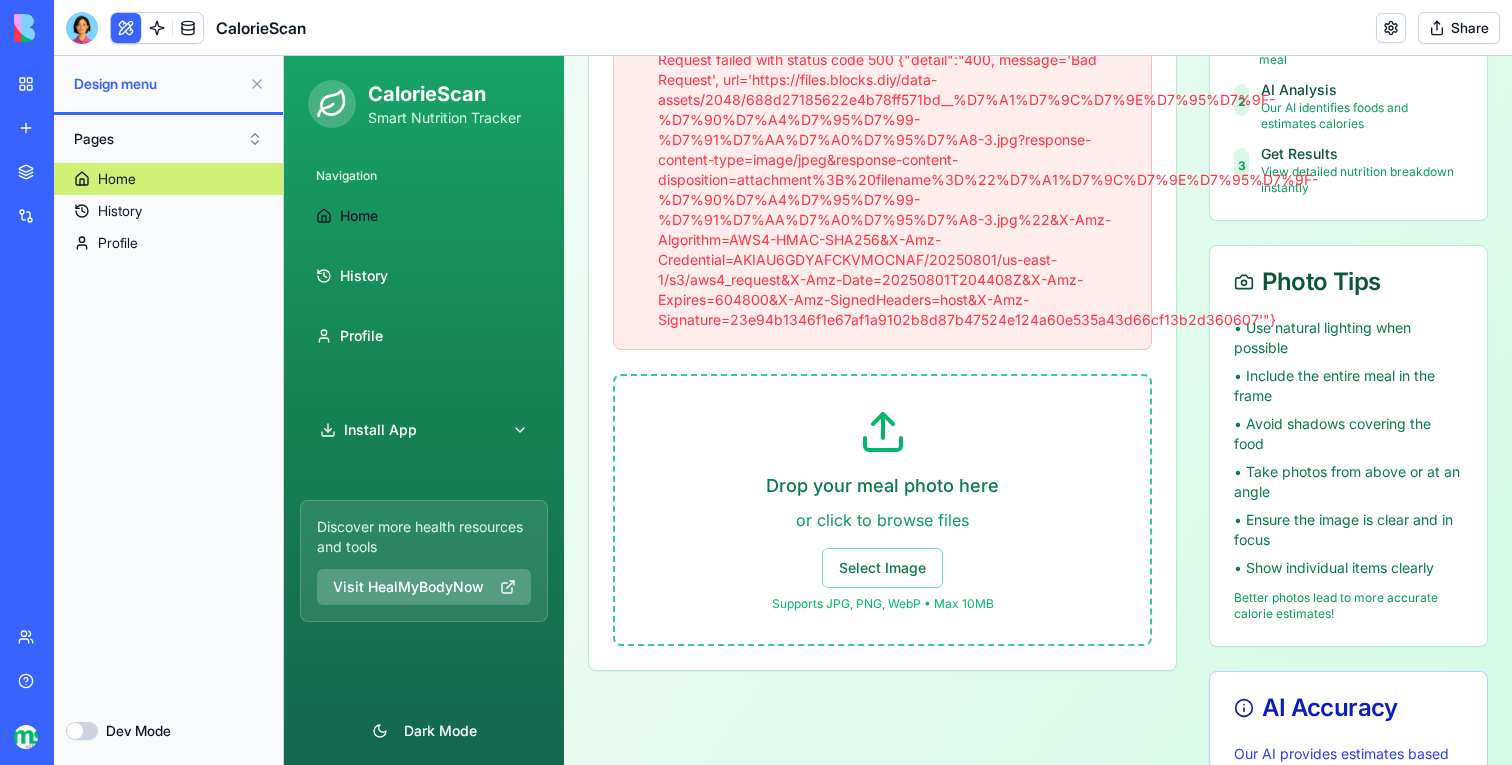 click on "or click to browse files" at bounding box center (882, 520) 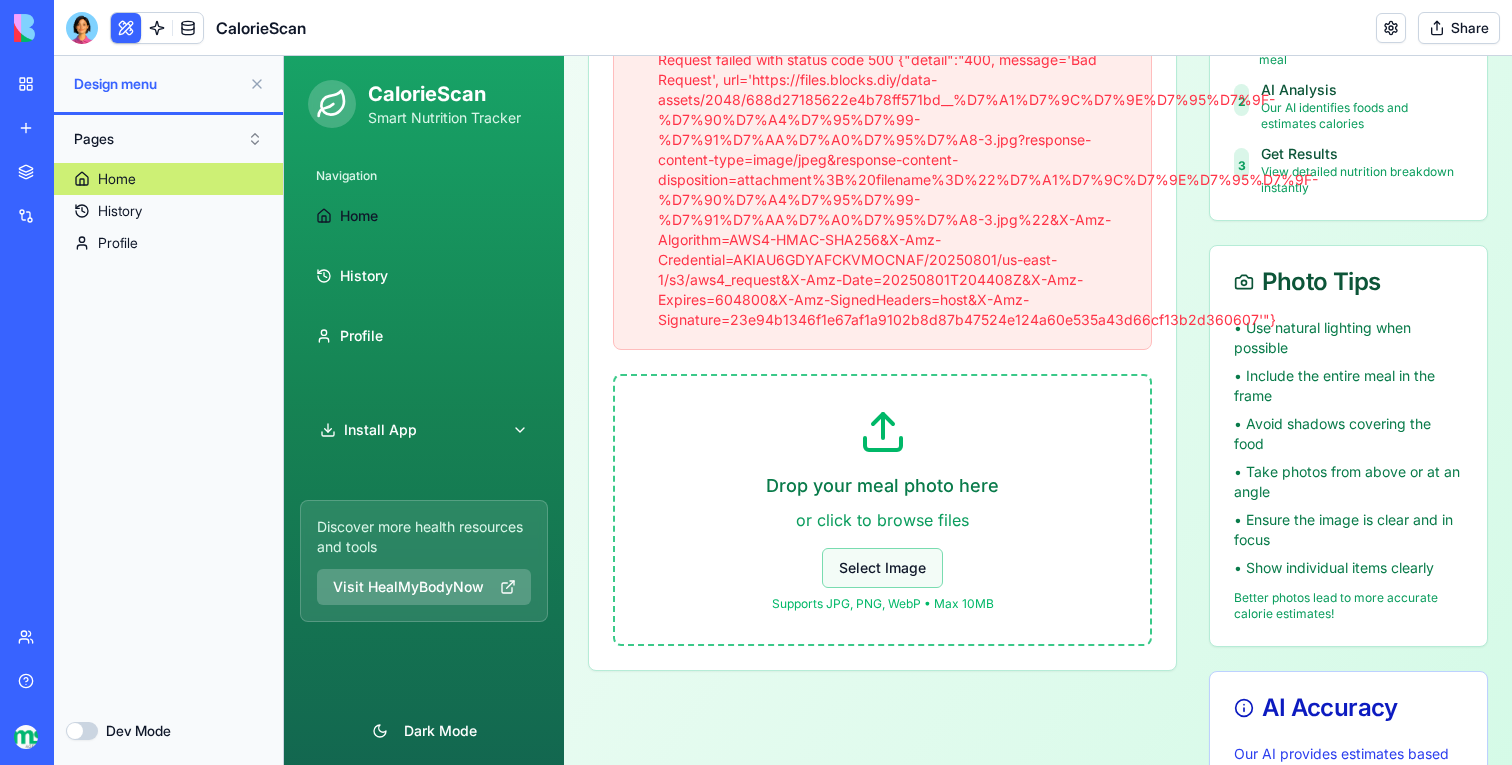 click on "Select Image" at bounding box center [882, 568] 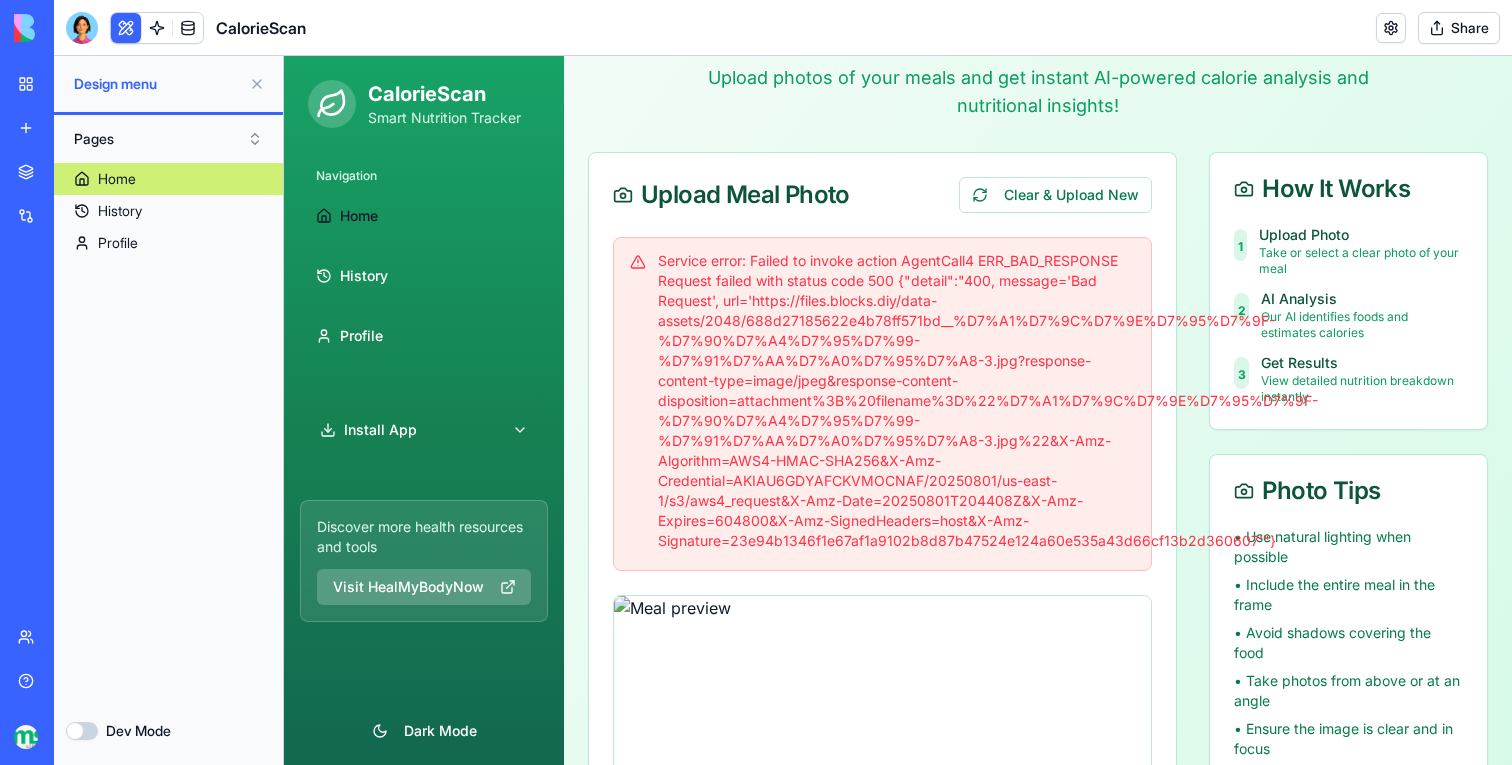 scroll, scrollTop: 0, scrollLeft: 0, axis: both 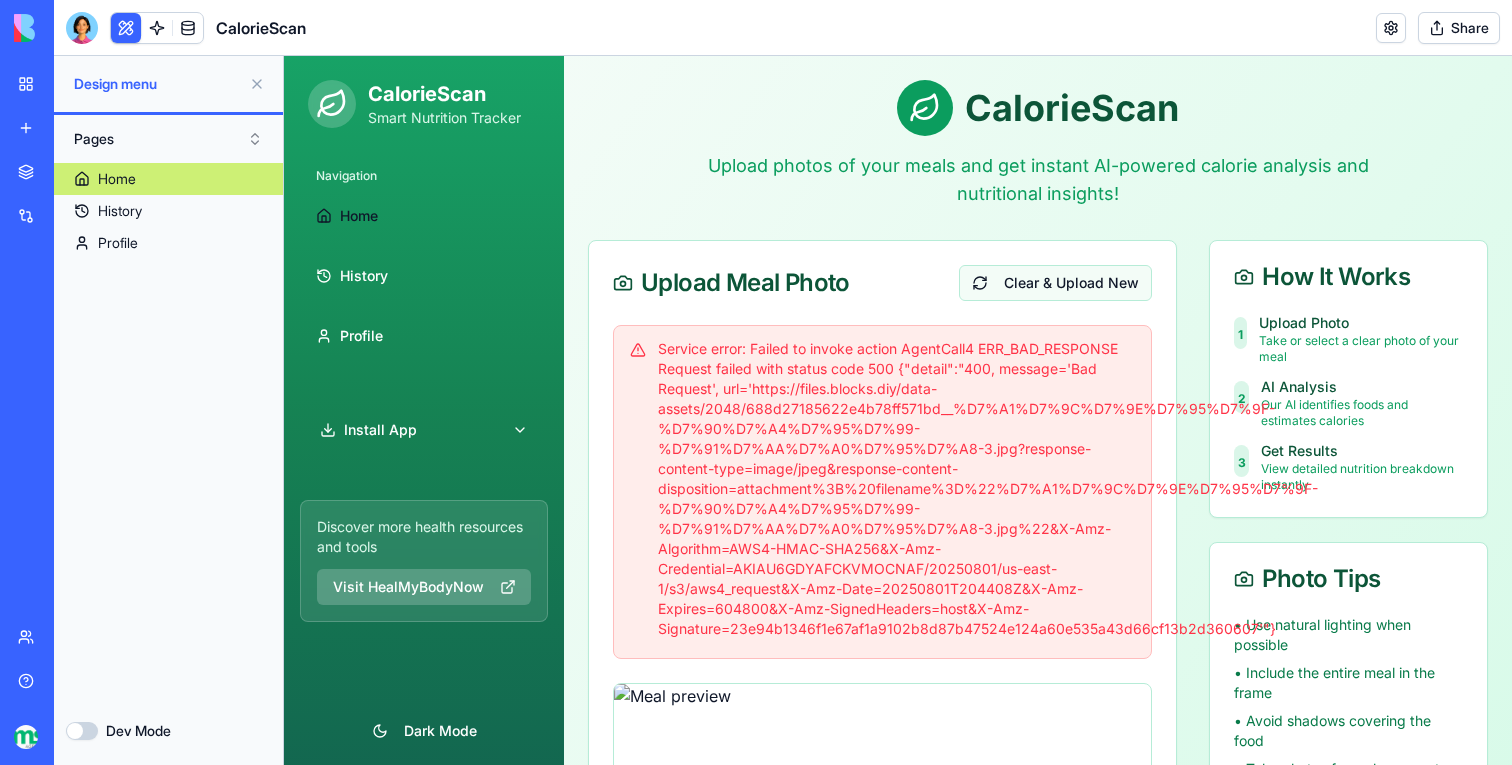 click on "Clear & Upload New" at bounding box center (1055, 283) 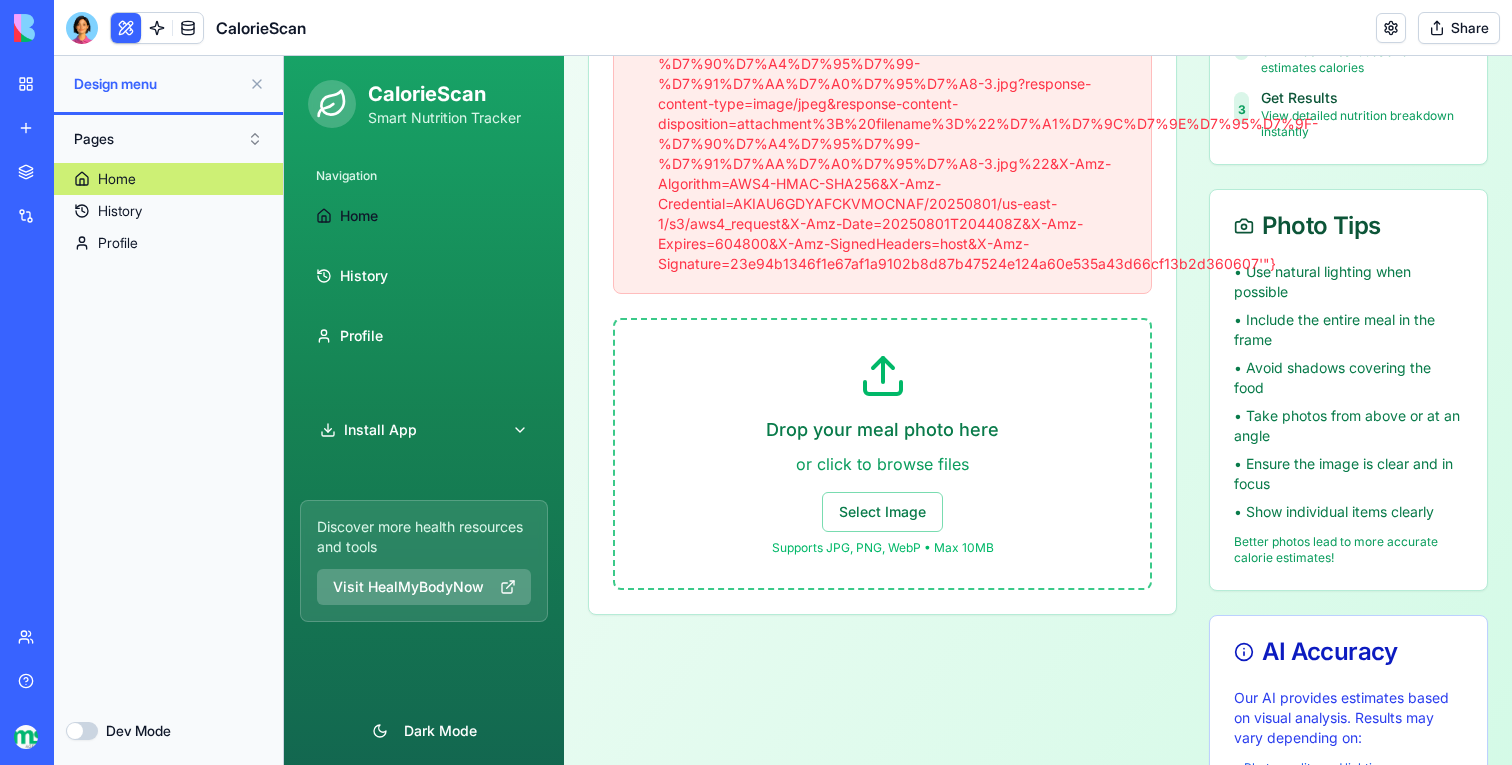 scroll, scrollTop: 426, scrollLeft: 0, axis: vertical 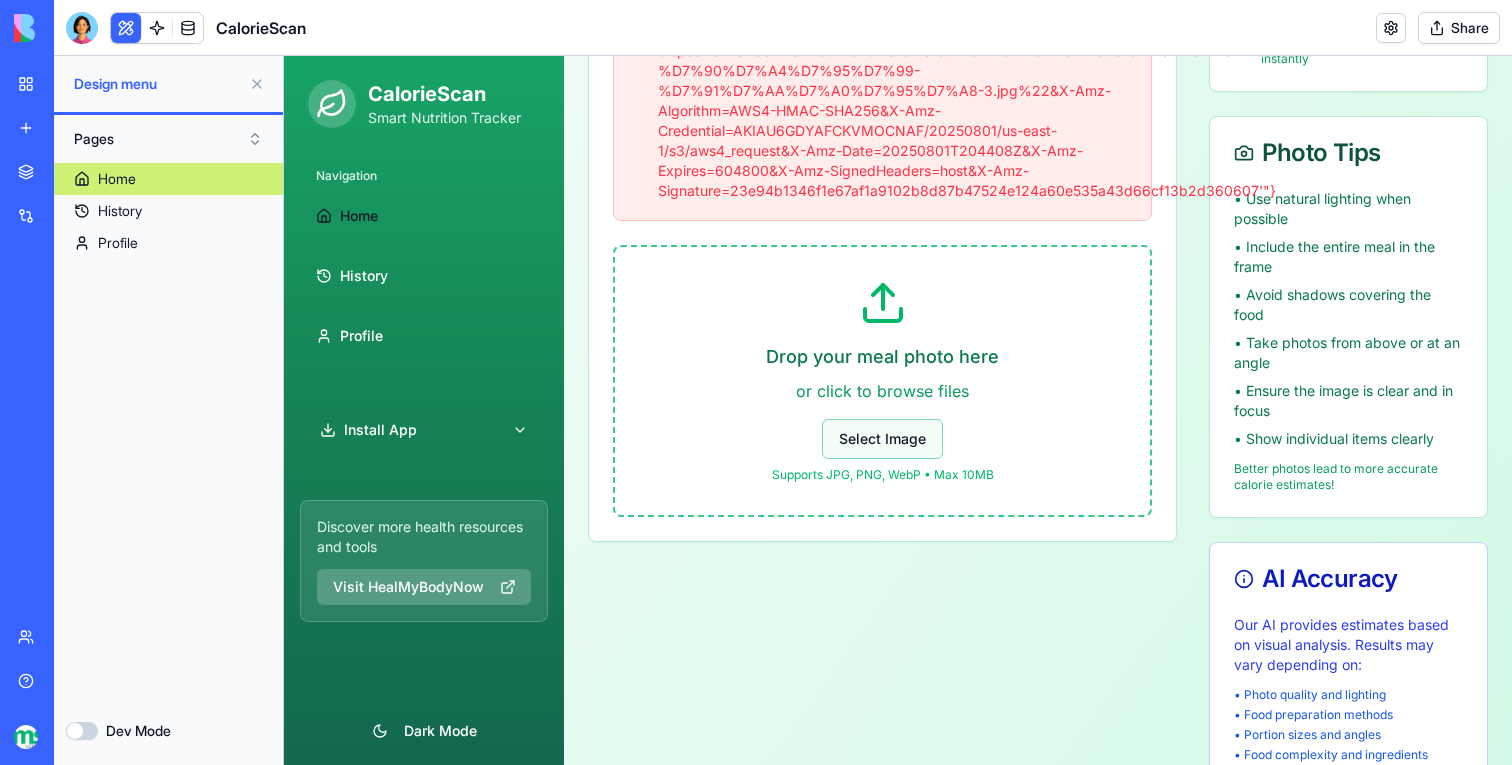click on "Select Image" at bounding box center (882, 439) 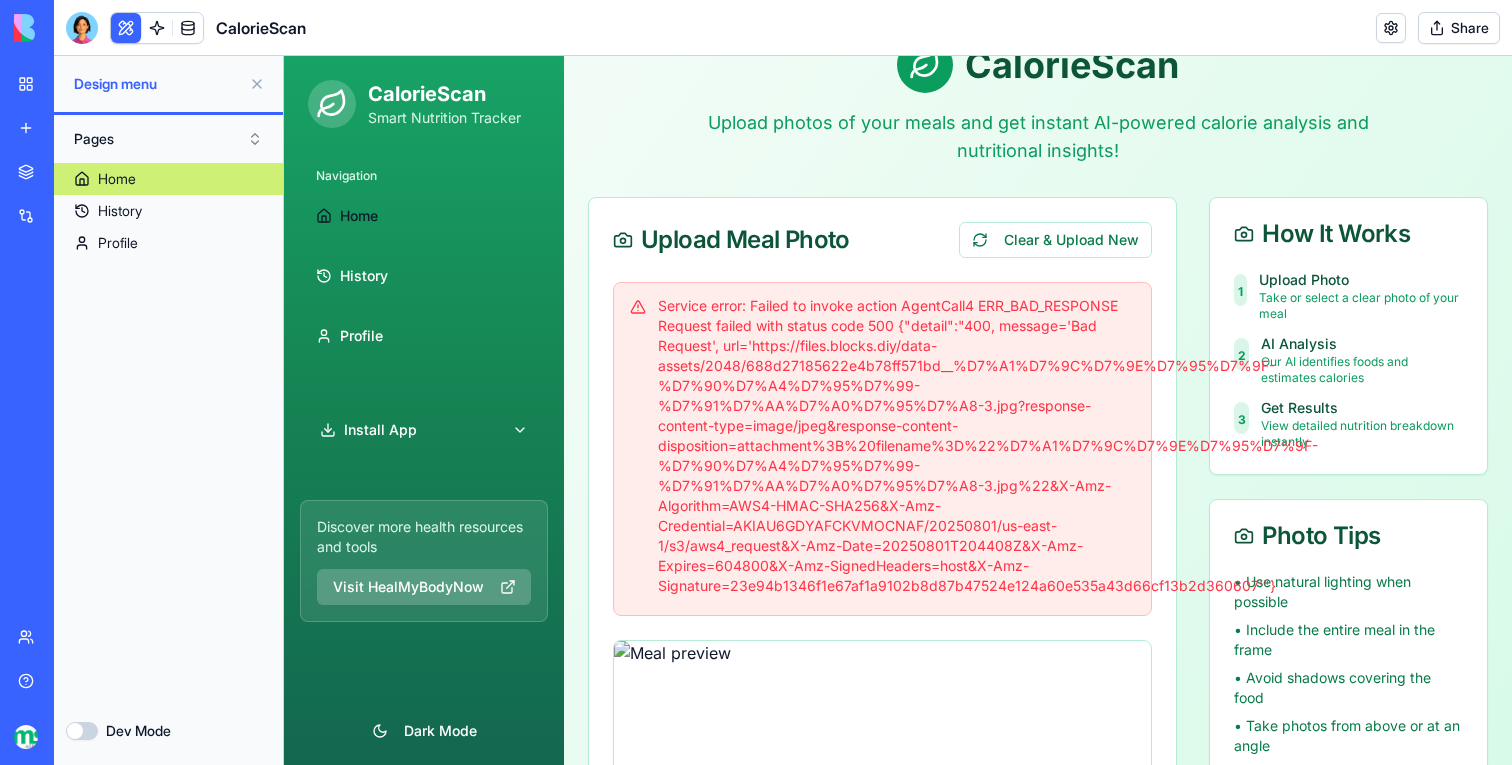 scroll, scrollTop: 0, scrollLeft: 0, axis: both 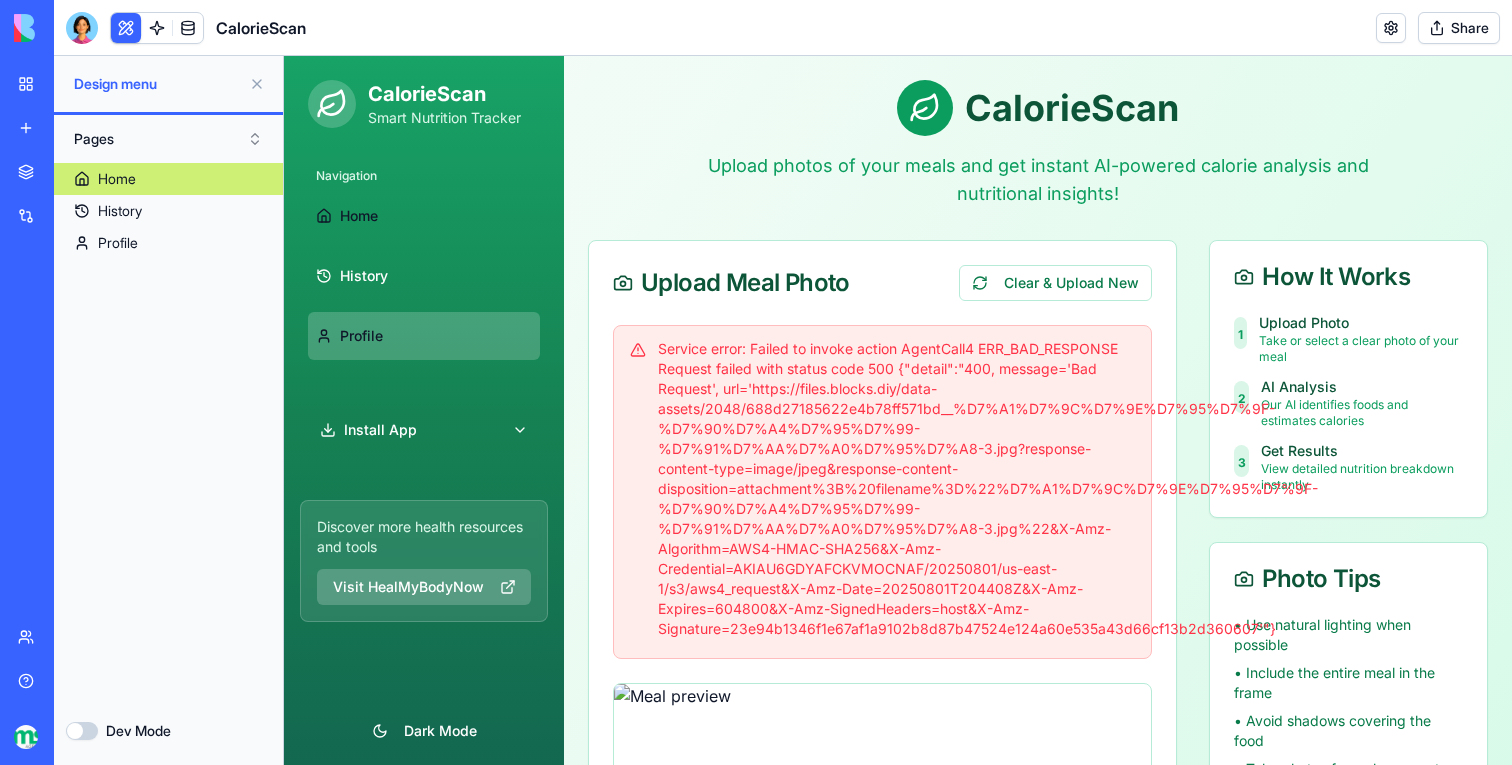 click on "Profile" at bounding box center (361, 336) 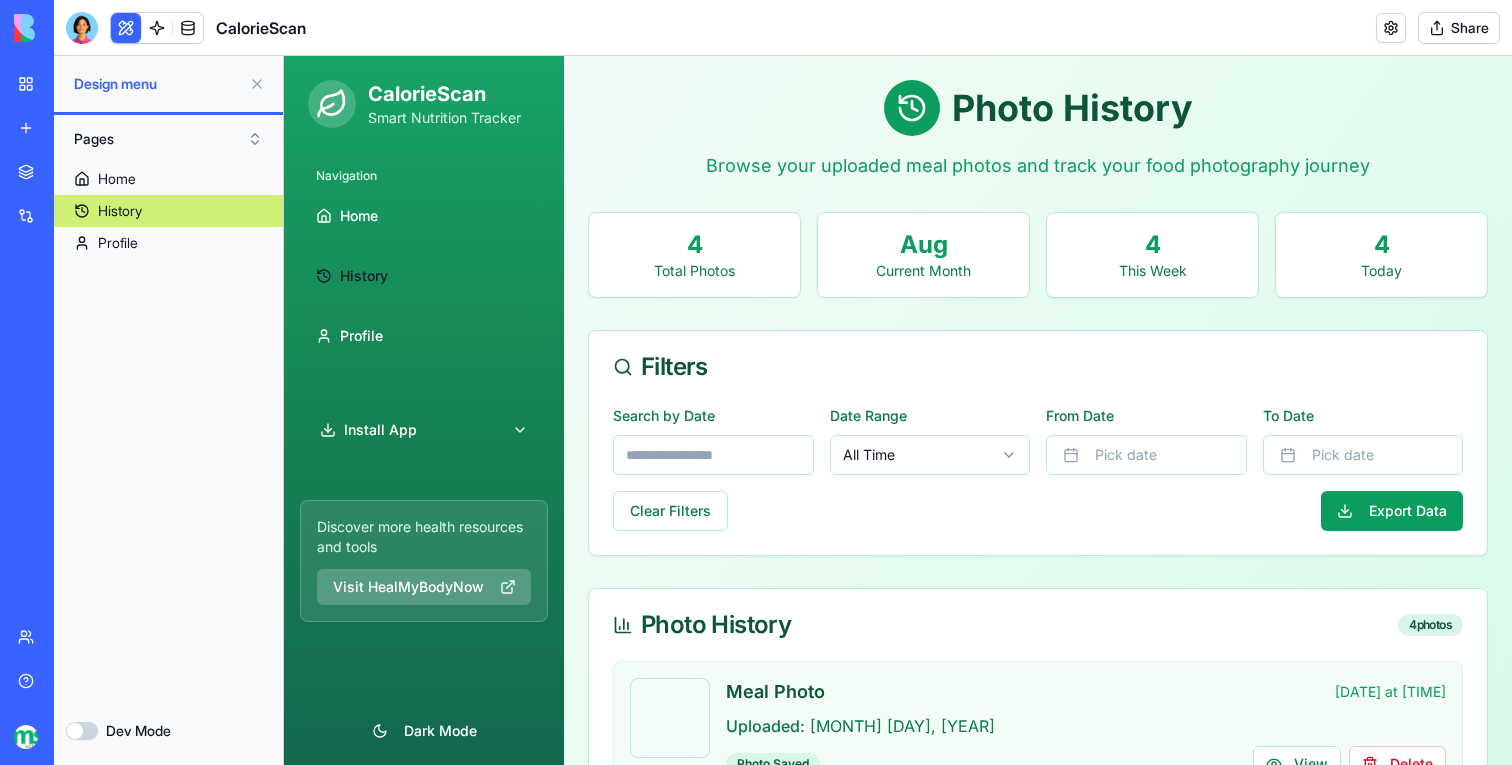 click on "History" at bounding box center [168, 211] 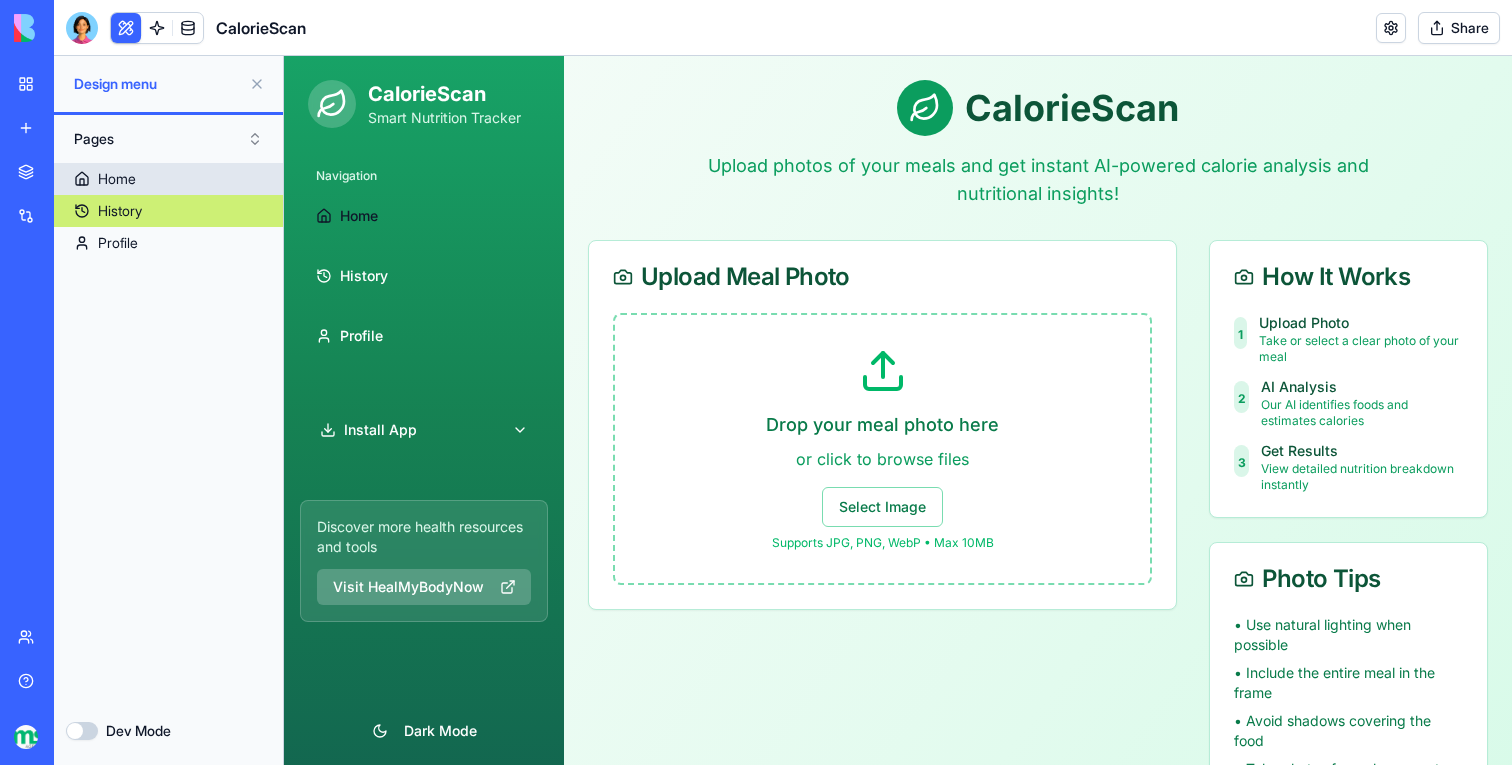 click on "Home" at bounding box center [168, 179] 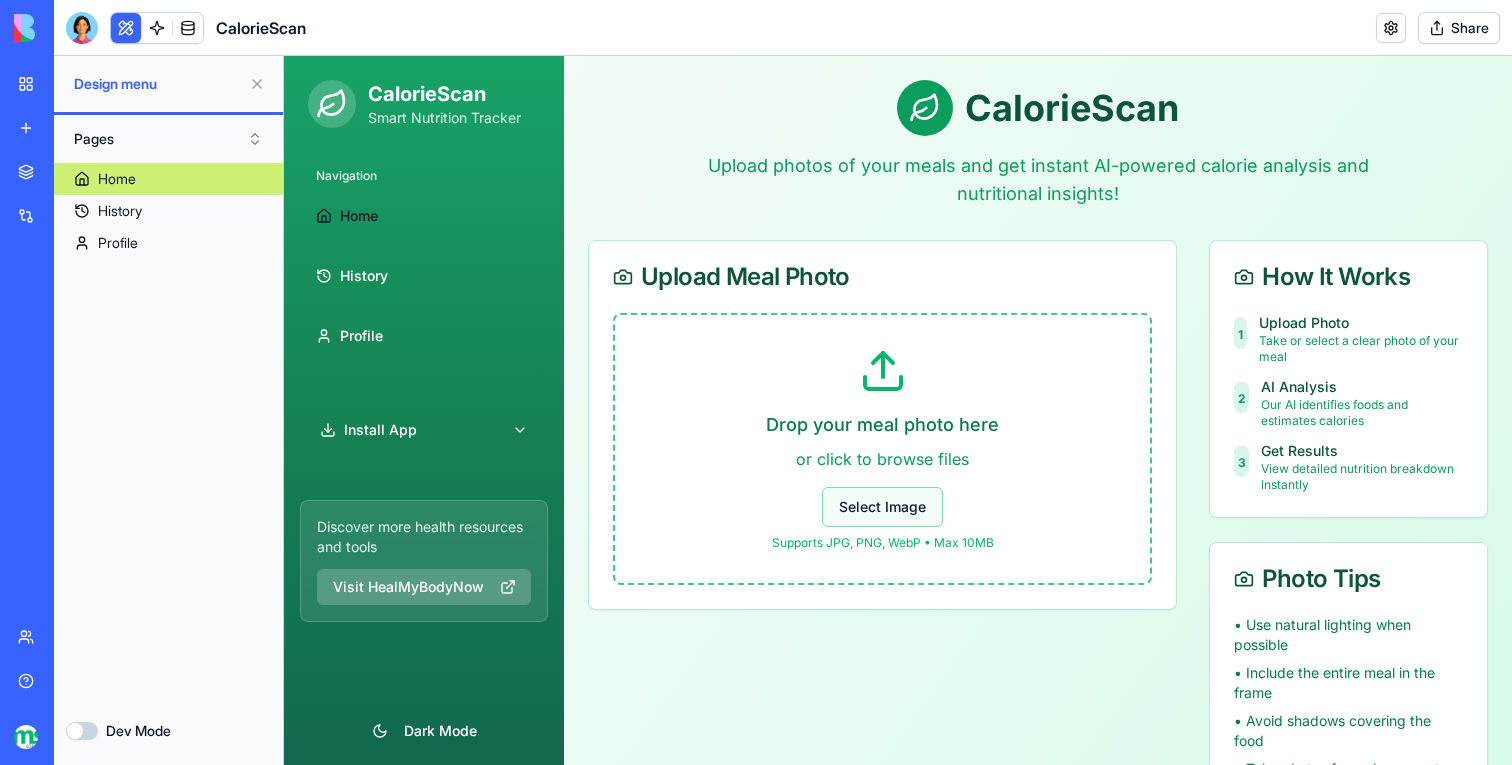 click on "Select Image" at bounding box center [882, 507] 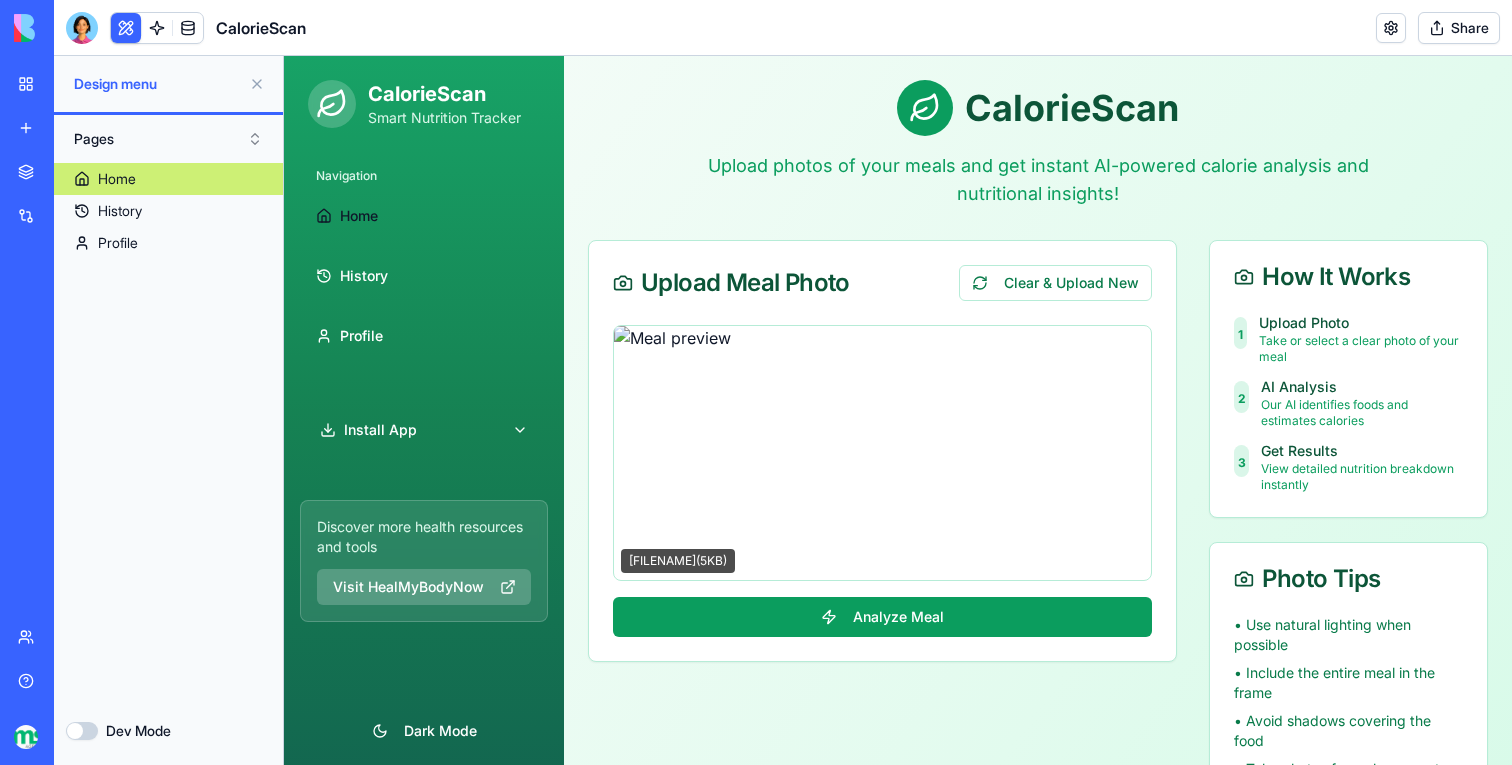 click at bounding box center [882, 453] 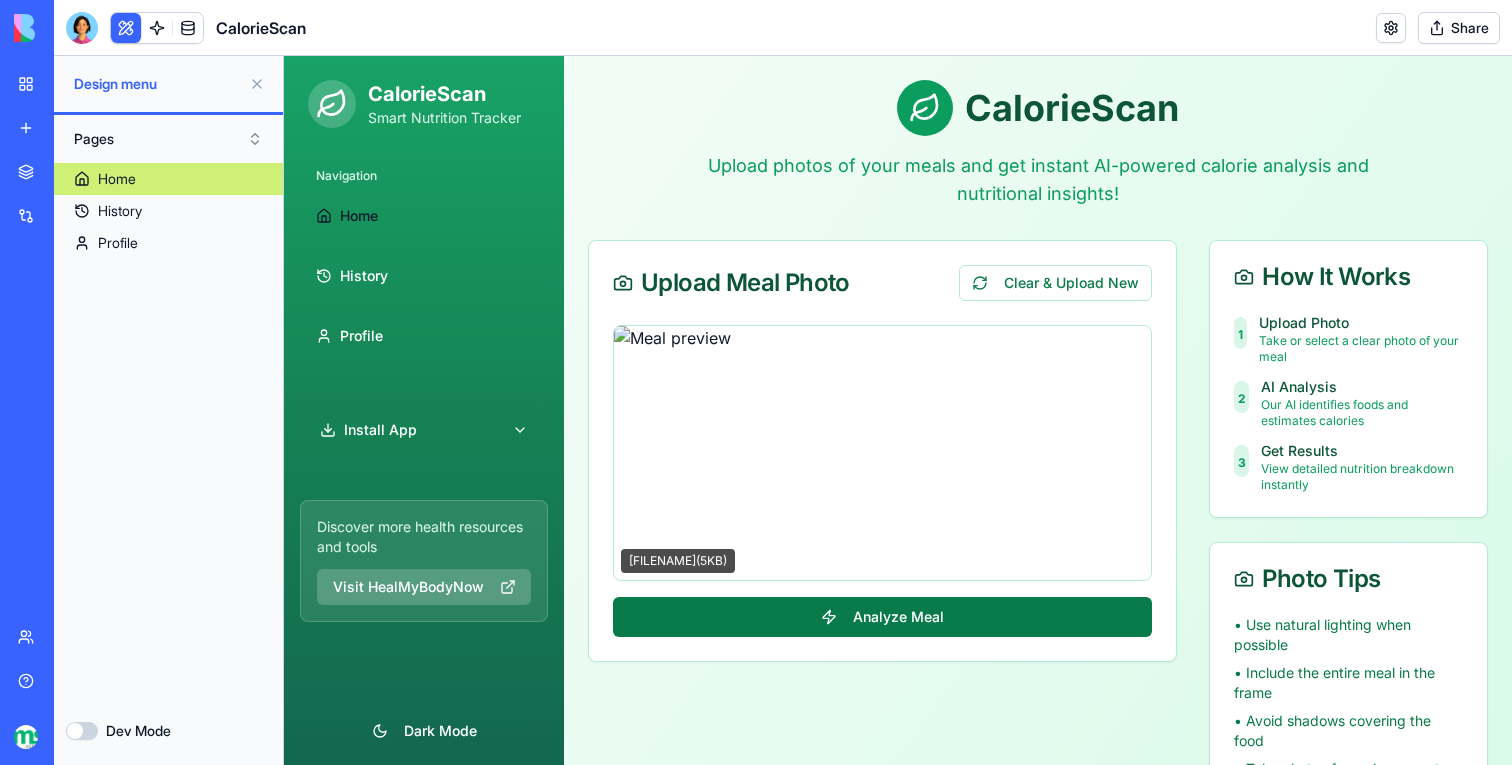 click on "Analyze Meal" at bounding box center (882, 617) 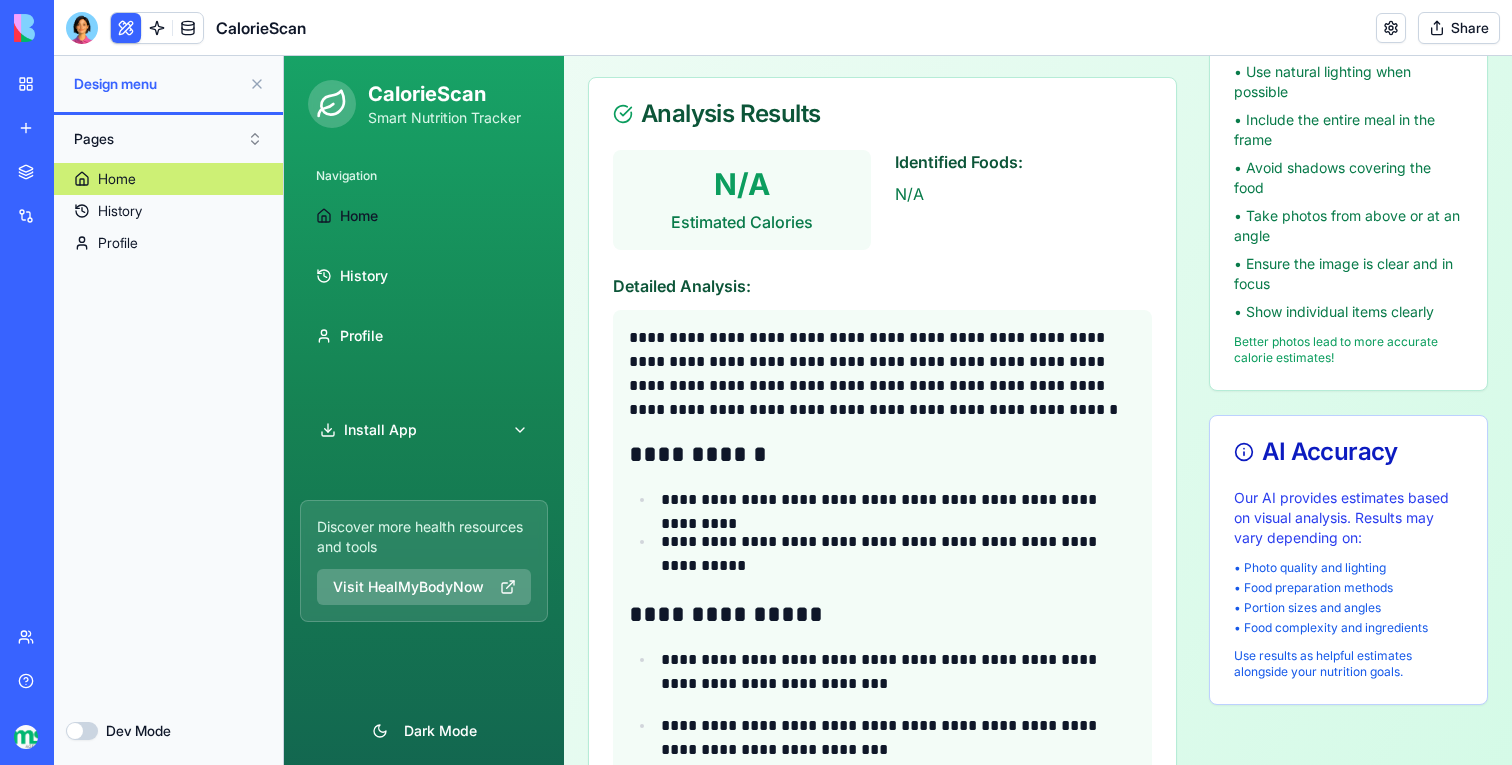 scroll, scrollTop: 928, scrollLeft: 0, axis: vertical 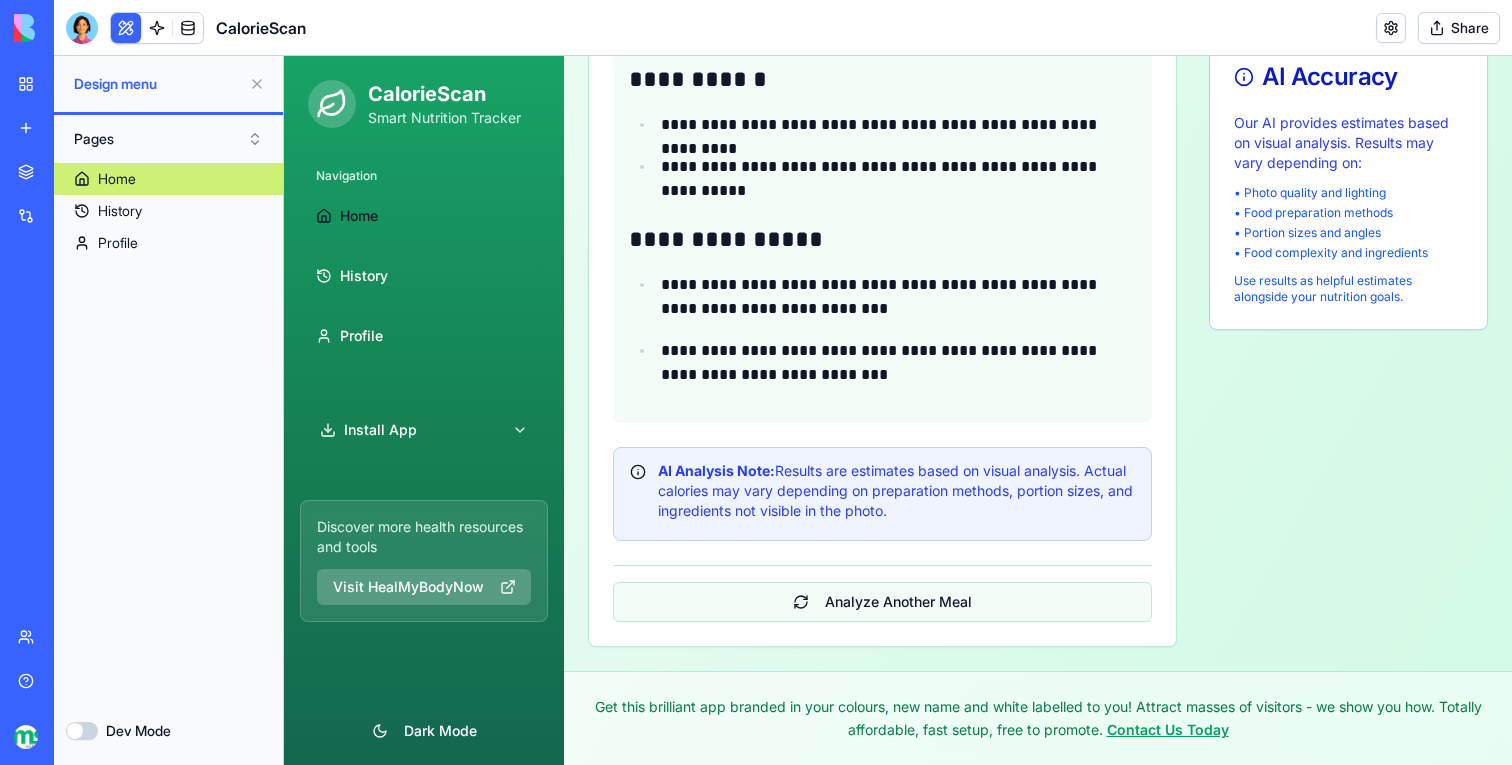 click on "Analyze Another Meal" at bounding box center (882, 602) 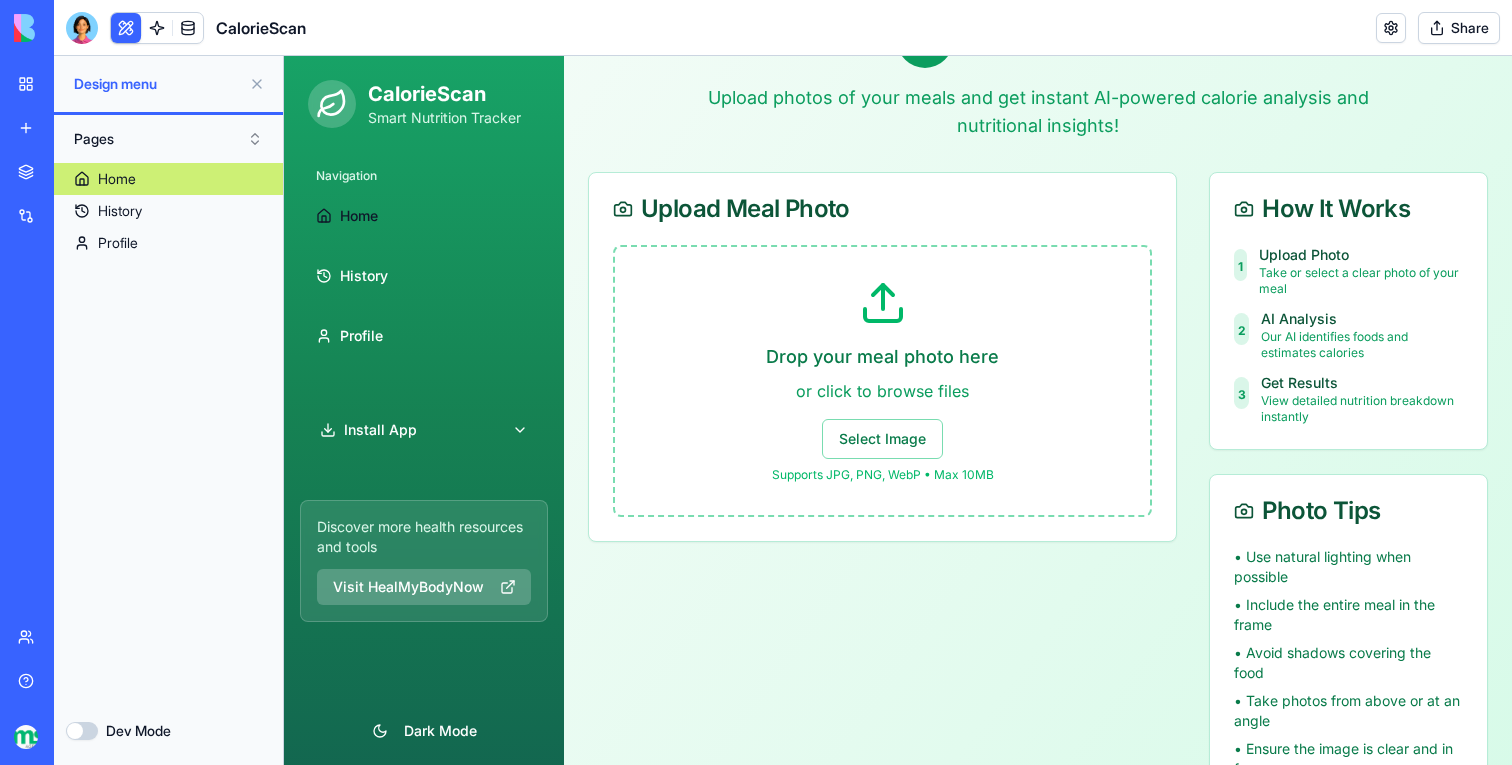 scroll, scrollTop: 0, scrollLeft: 0, axis: both 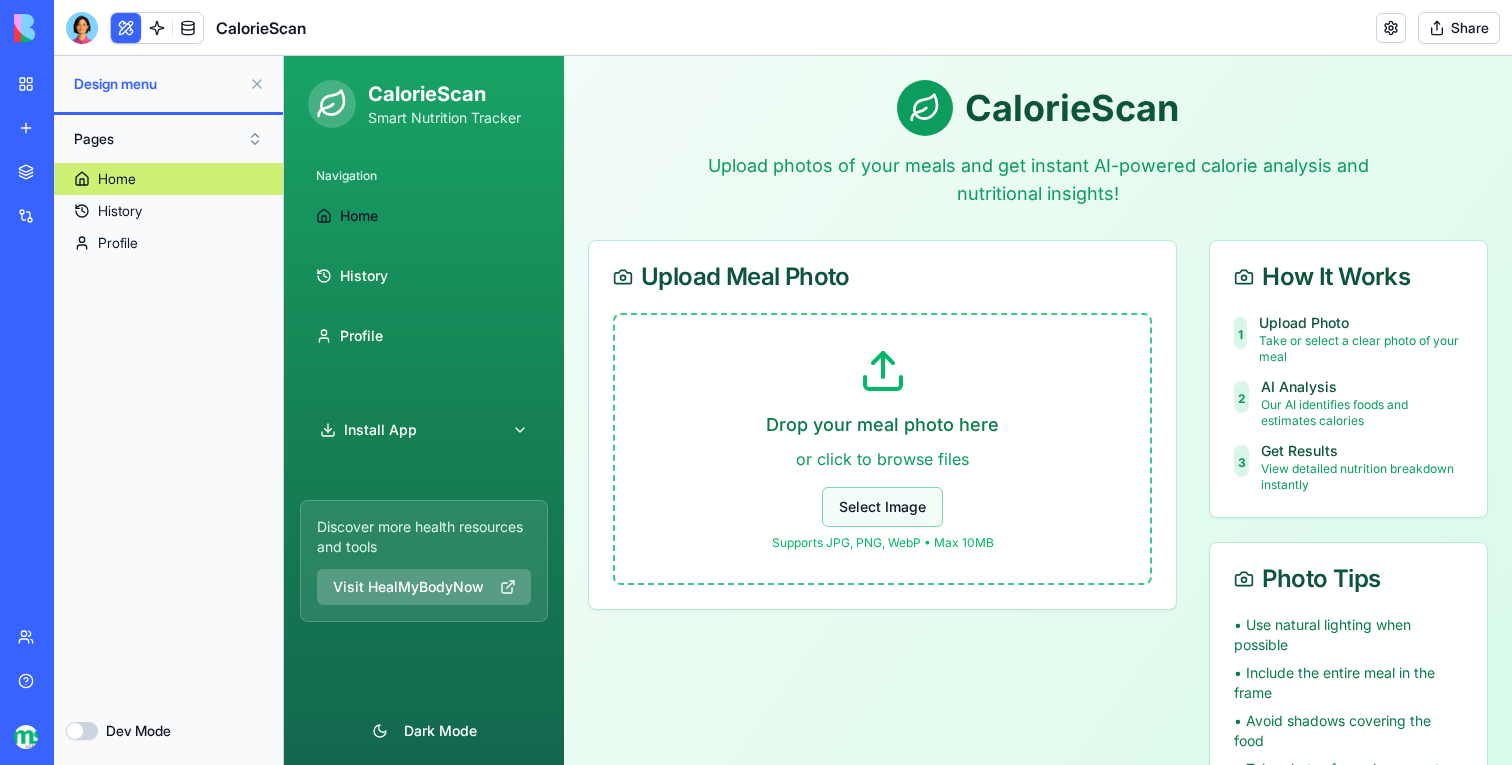click on "Select Image" at bounding box center [882, 507] 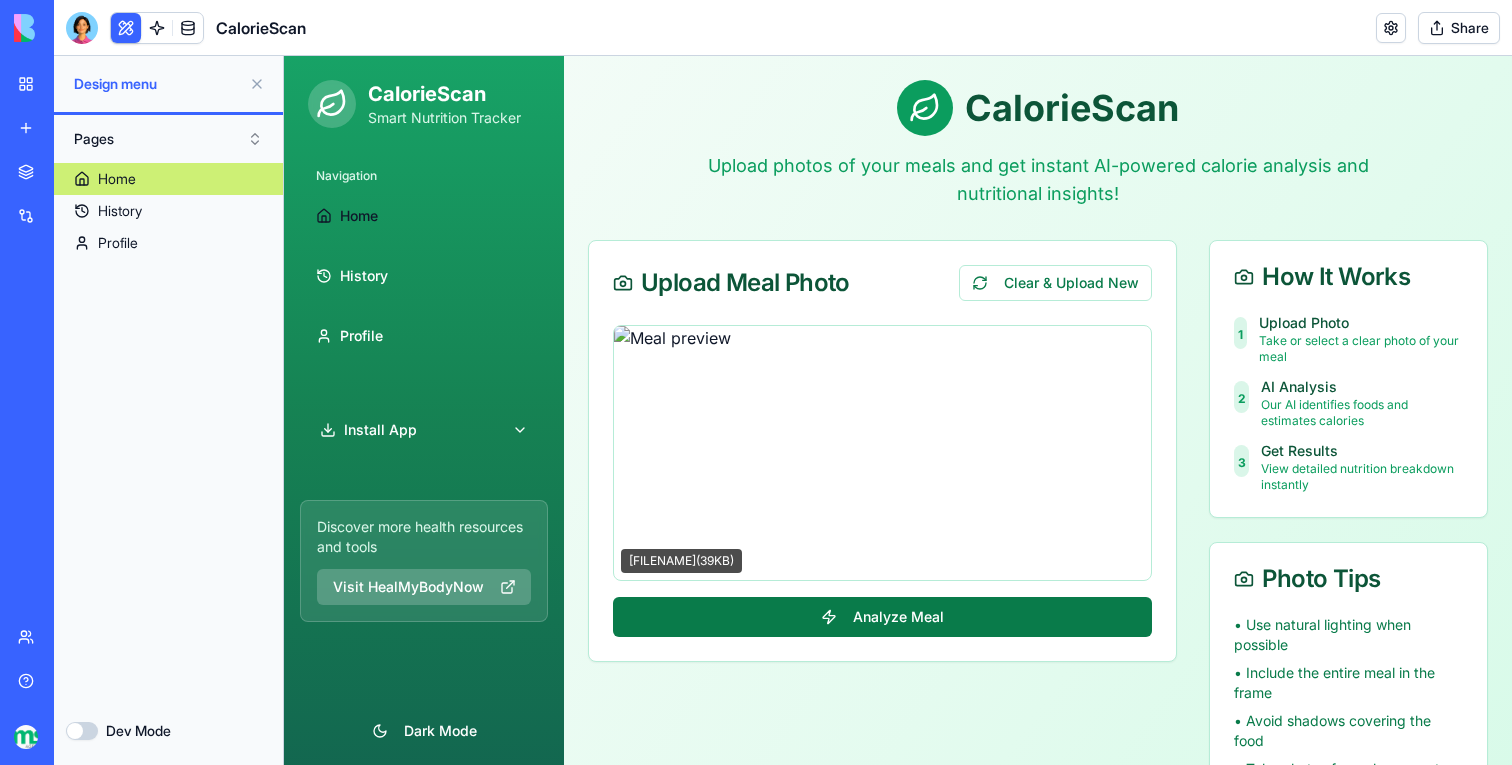 click on "Analyze Meal" at bounding box center [882, 617] 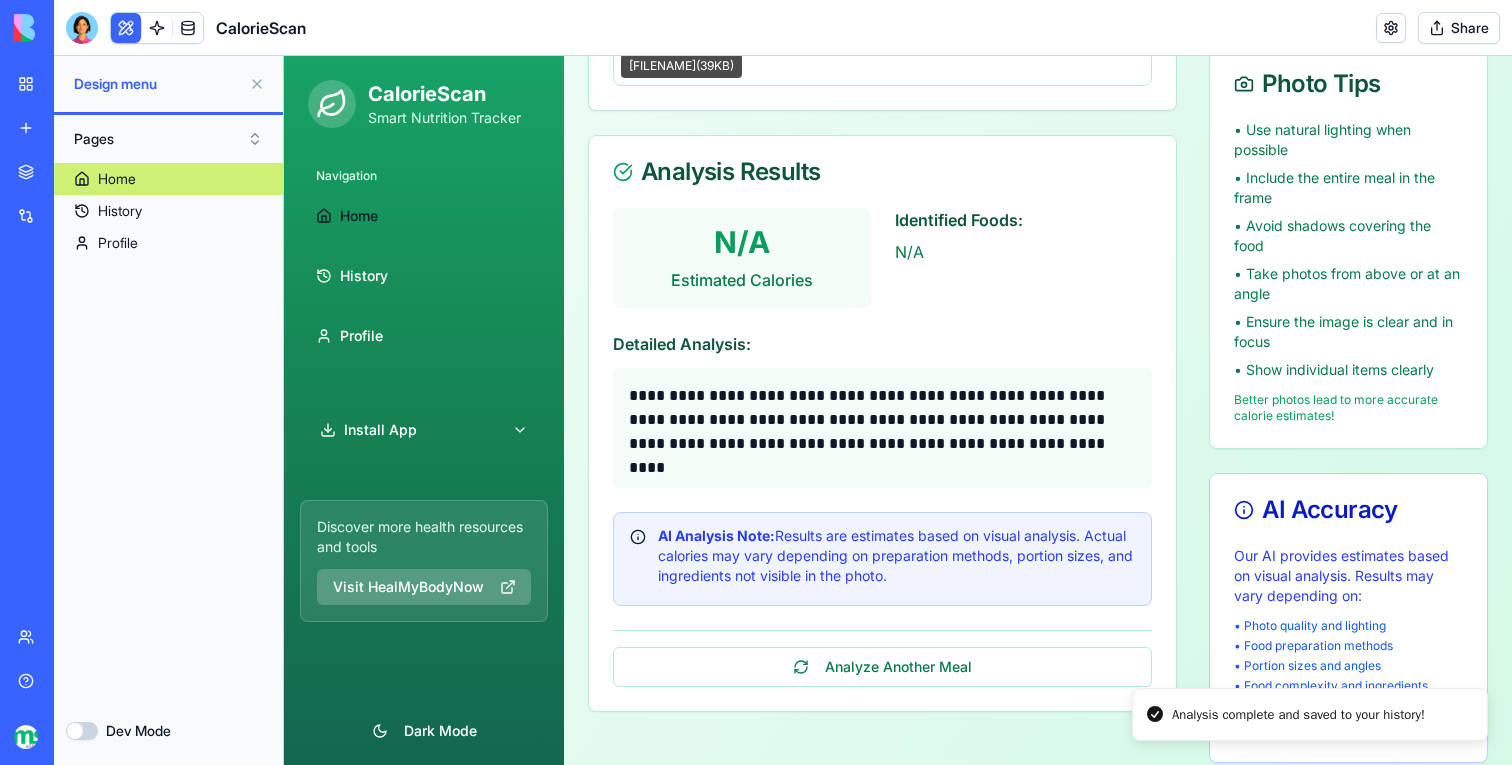 scroll, scrollTop: 501, scrollLeft: 0, axis: vertical 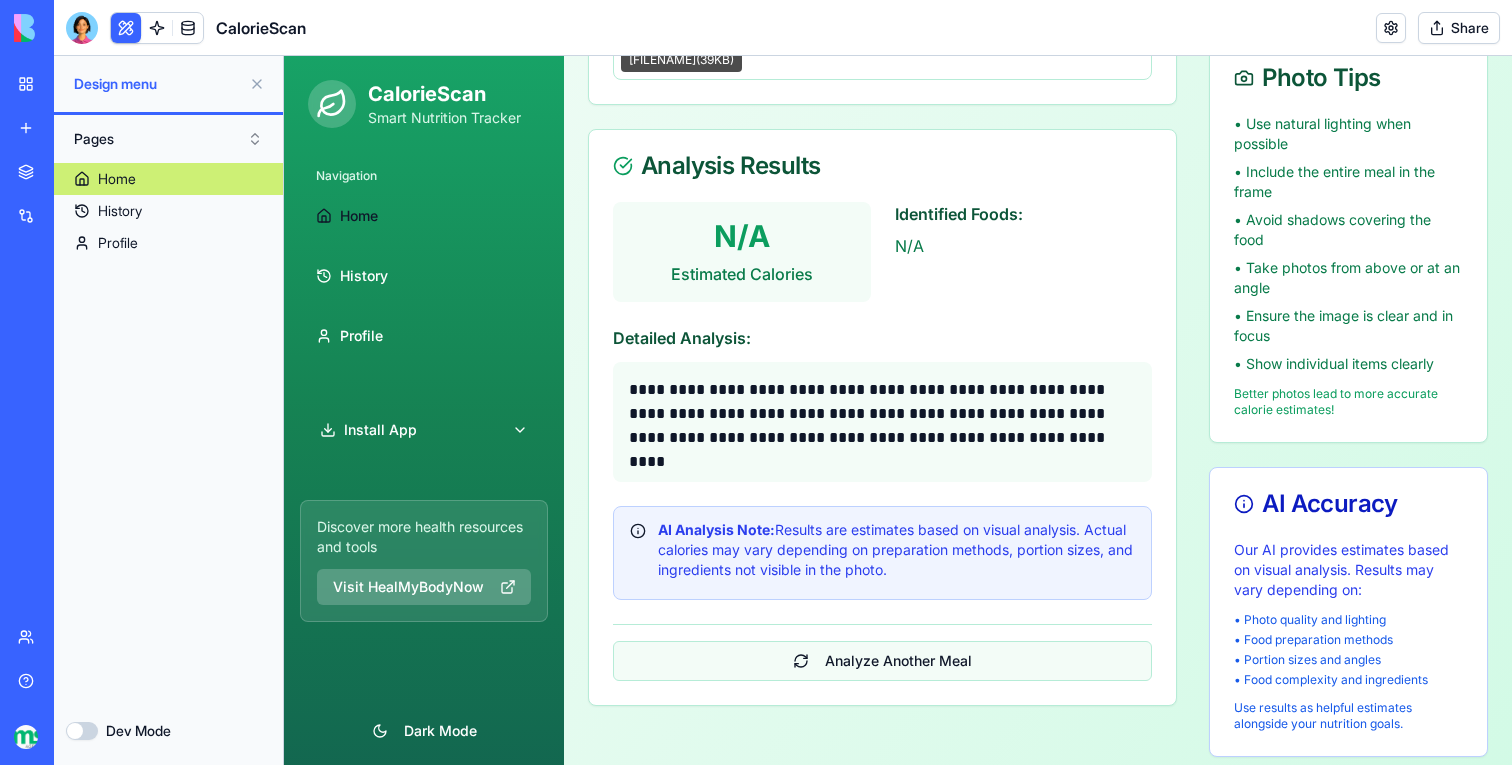click on "Analyze Another Meal" at bounding box center (882, 661) 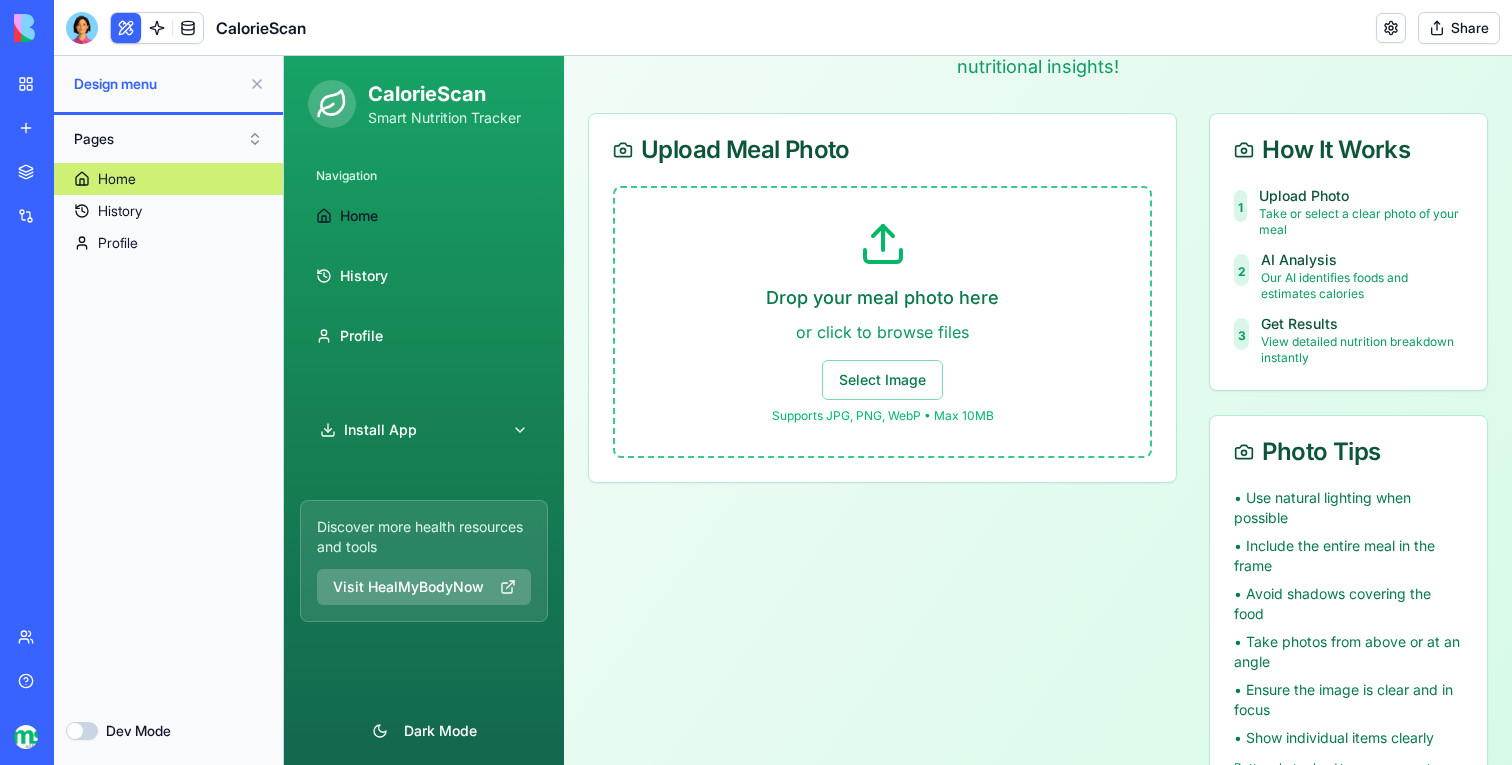 scroll, scrollTop: 0, scrollLeft: 0, axis: both 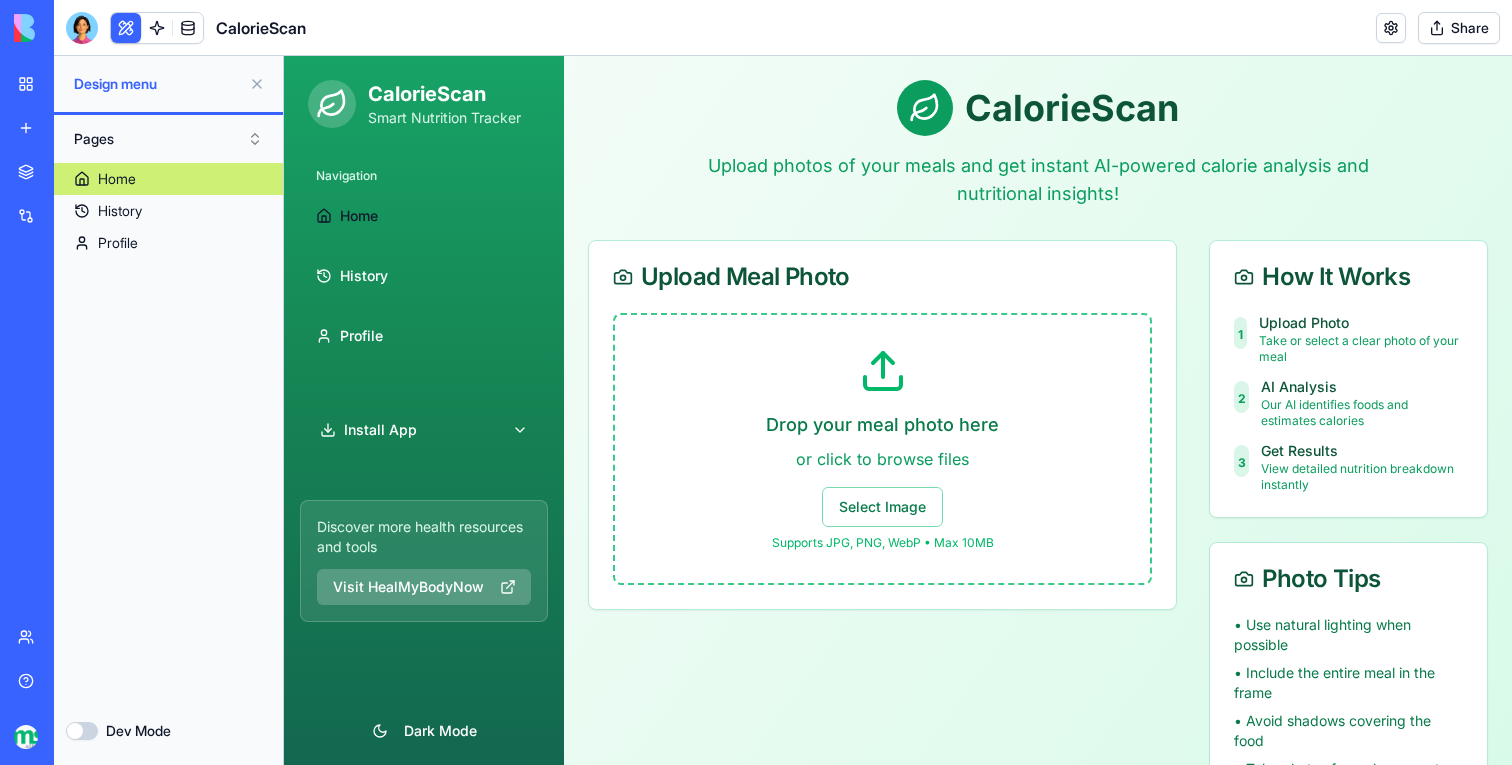 click on "Drop your meal photo here or click to browse files Select Image Supports JPG, PNG, WebP • Max 10MB" at bounding box center [882, 449] 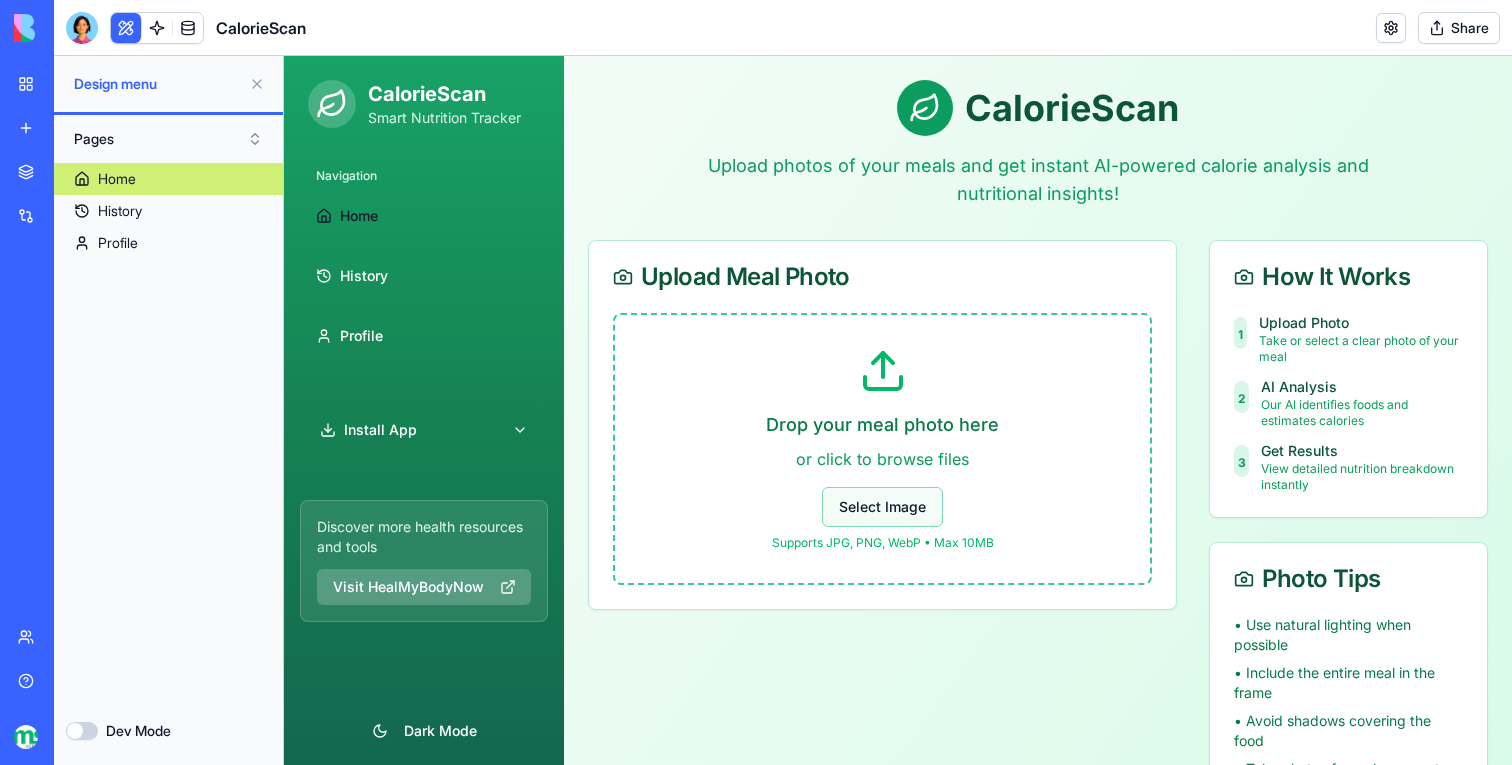 click on "Select Image" at bounding box center [882, 507] 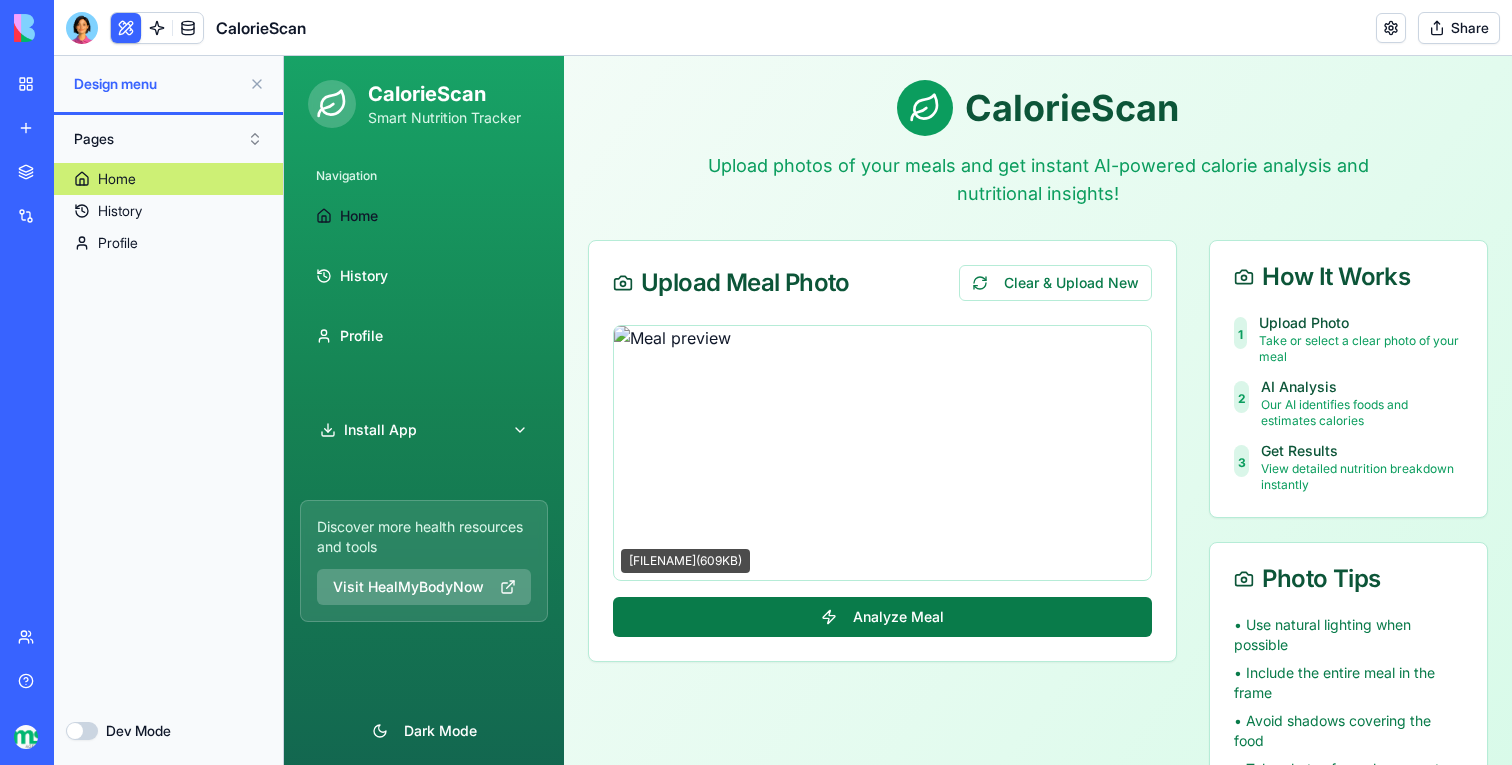 click on "Analyze Meal" at bounding box center (882, 617) 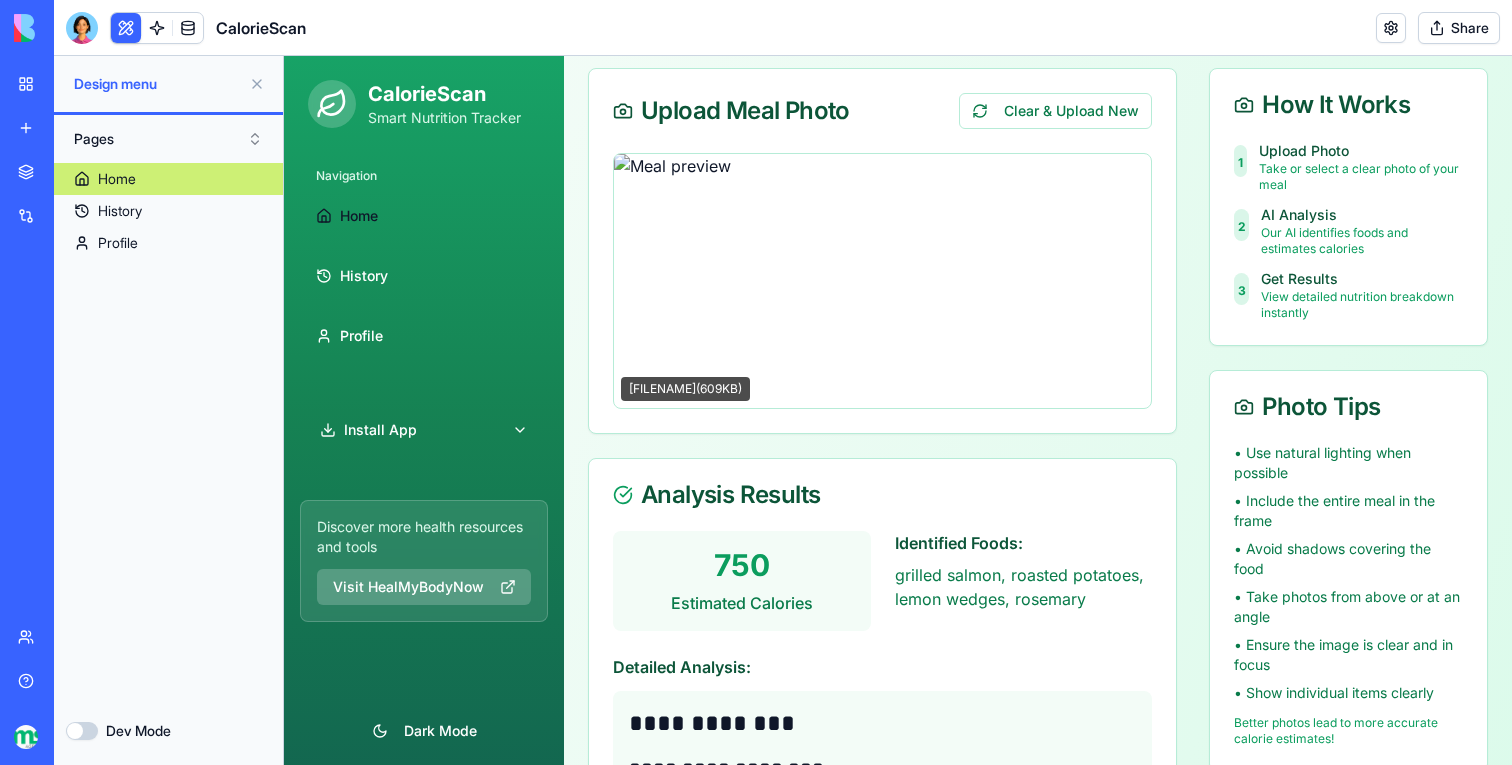 scroll, scrollTop: 0, scrollLeft: 0, axis: both 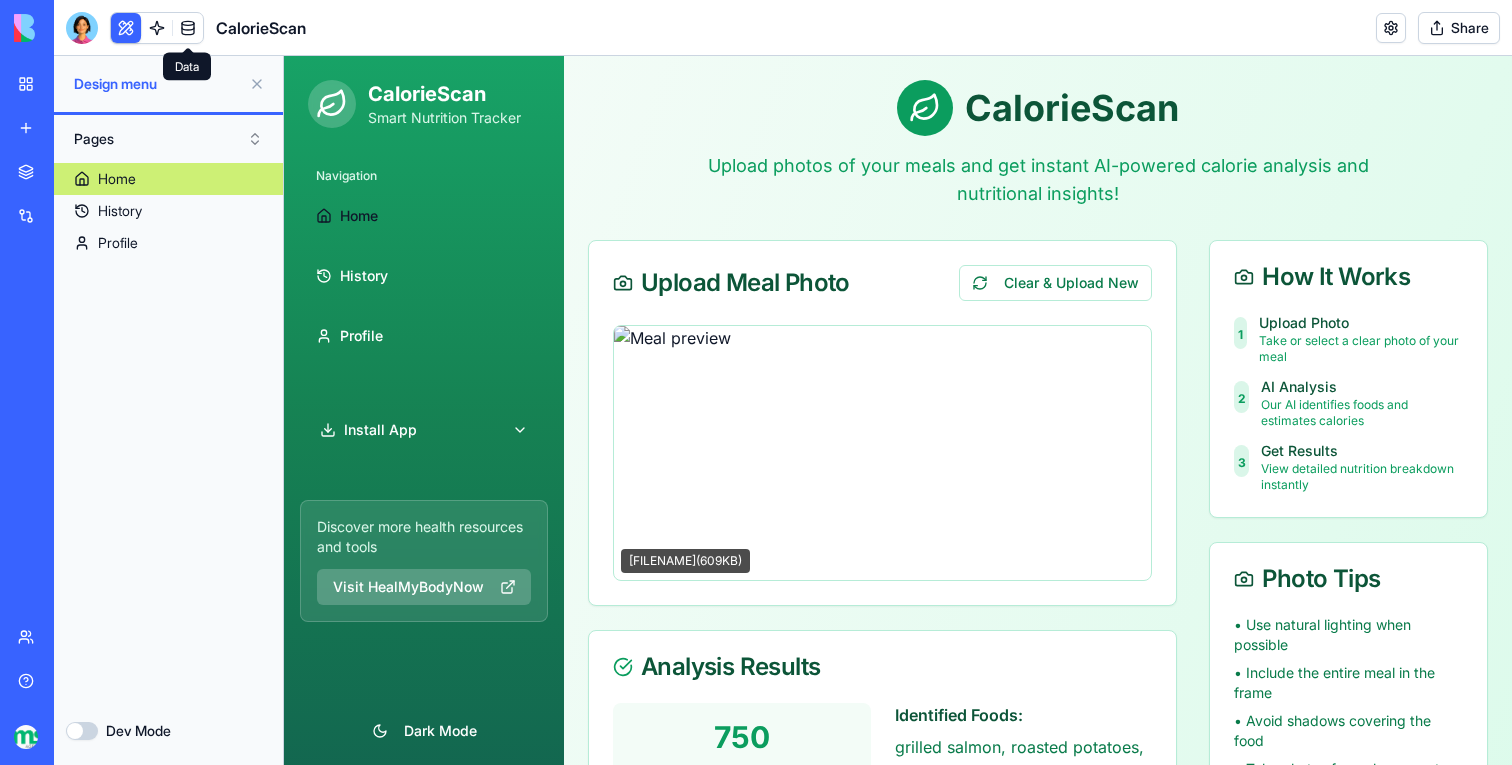 click at bounding box center (188, 28) 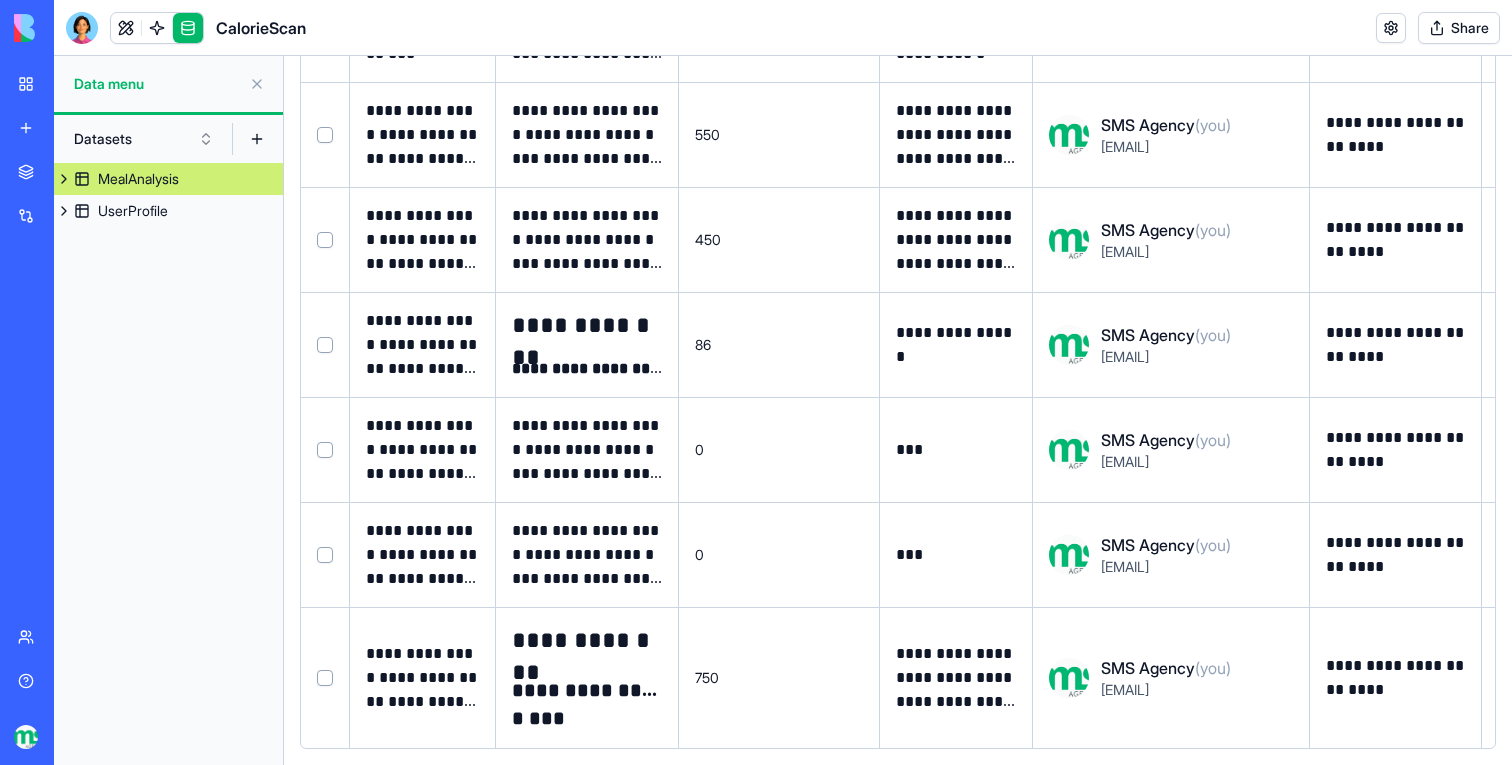 scroll, scrollTop: 0, scrollLeft: 0, axis: both 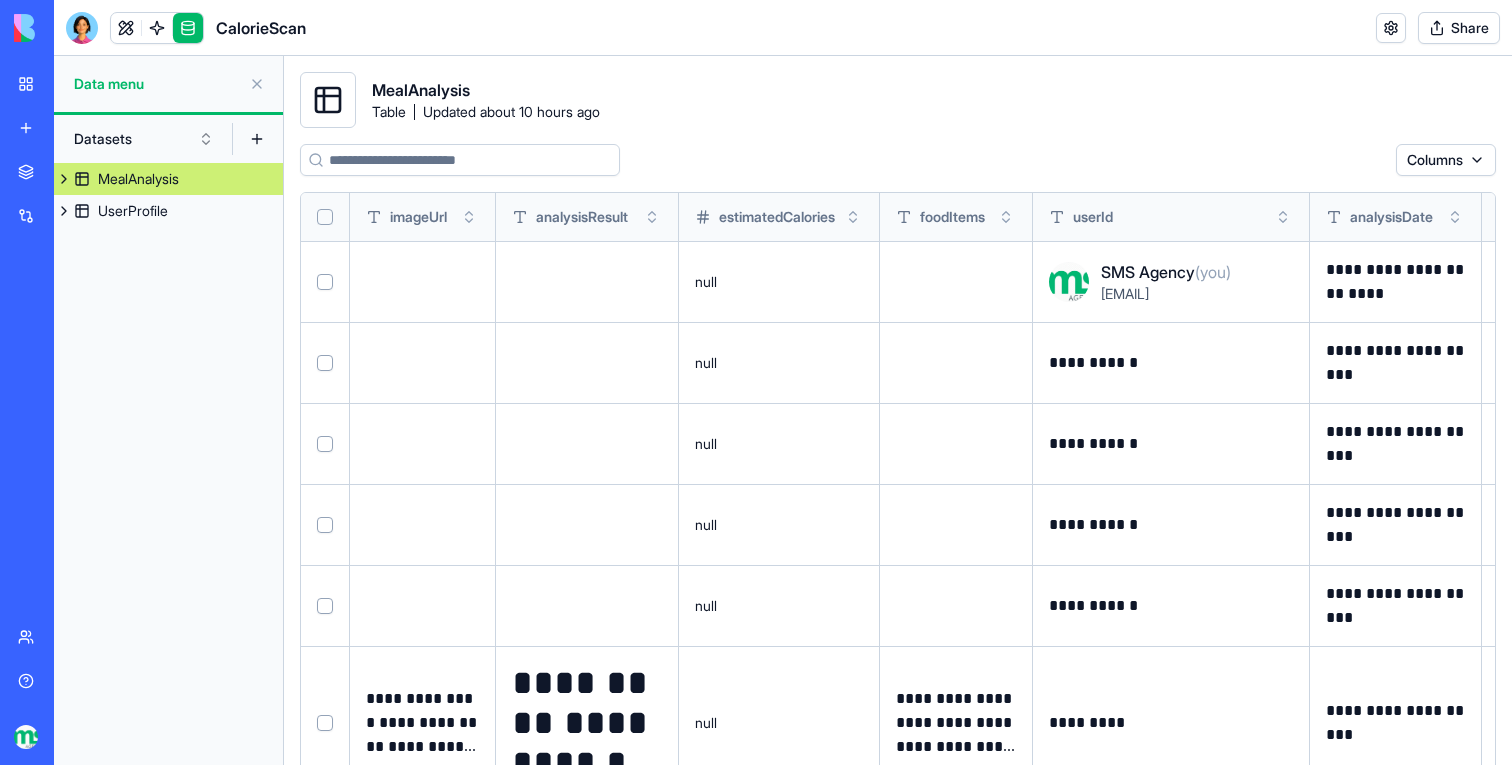 click at bounding box center (325, 605) 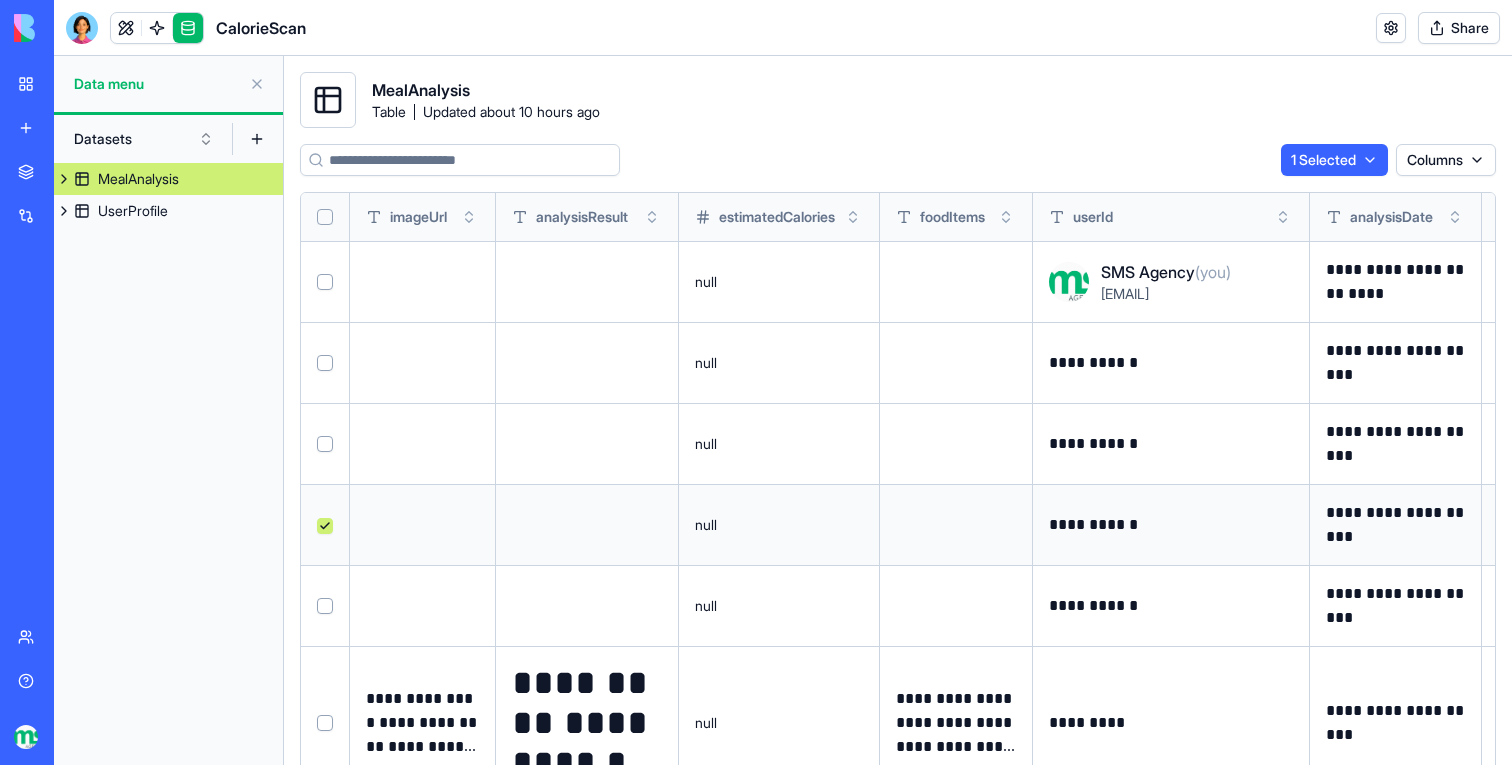 click at bounding box center [325, 606] 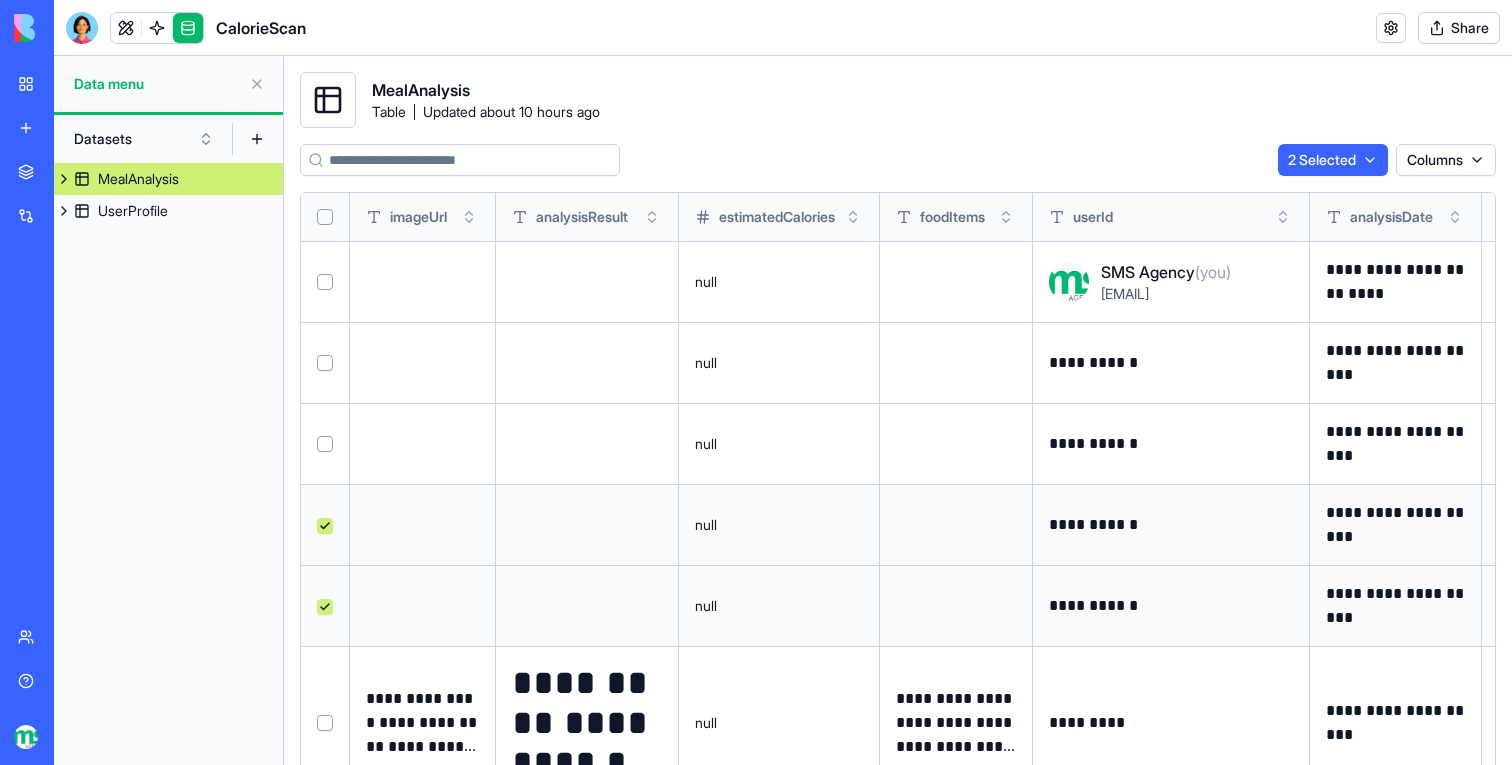 click at bounding box center (325, 444) 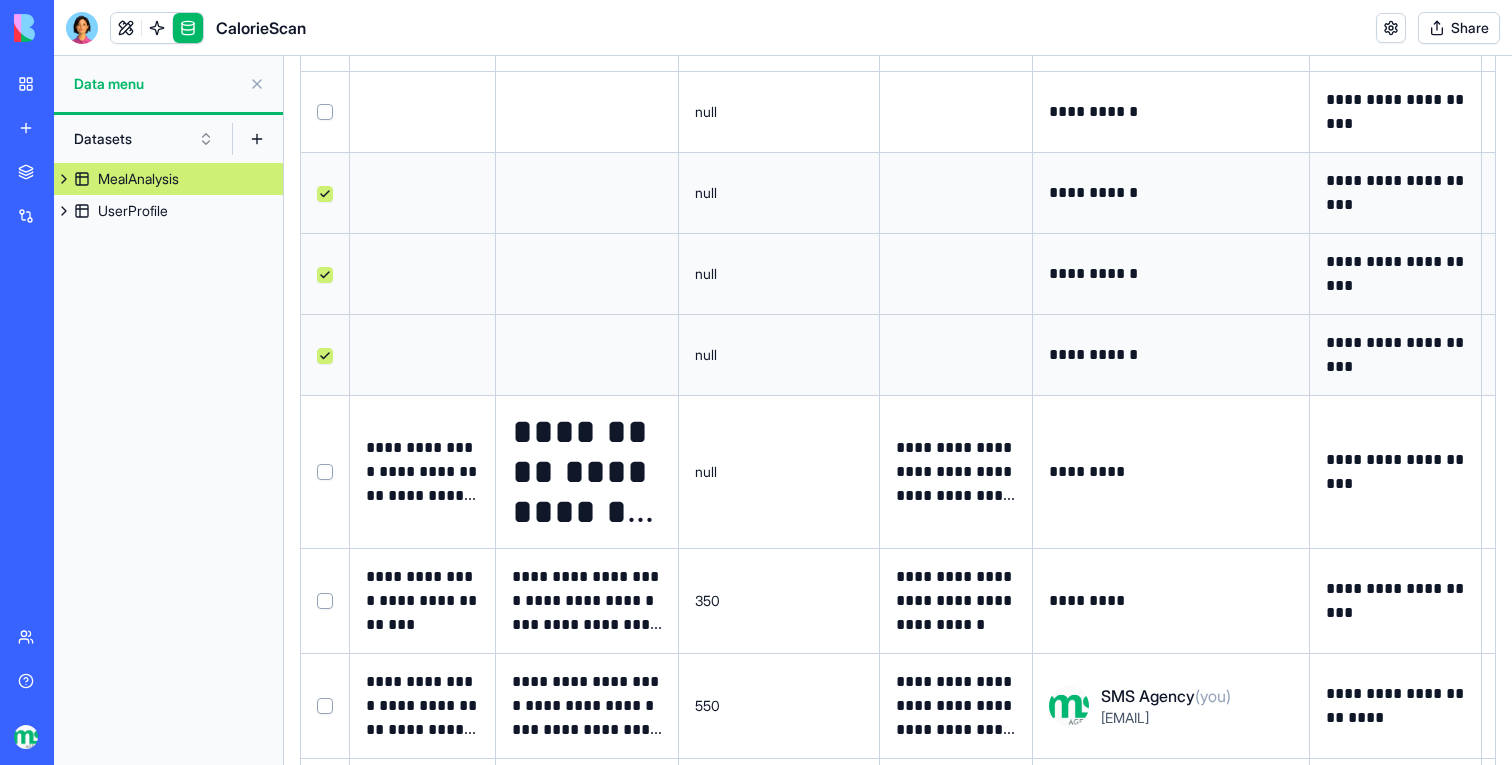 scroll, scrollTop: 258, scrollLeft: 0, axis: vertical 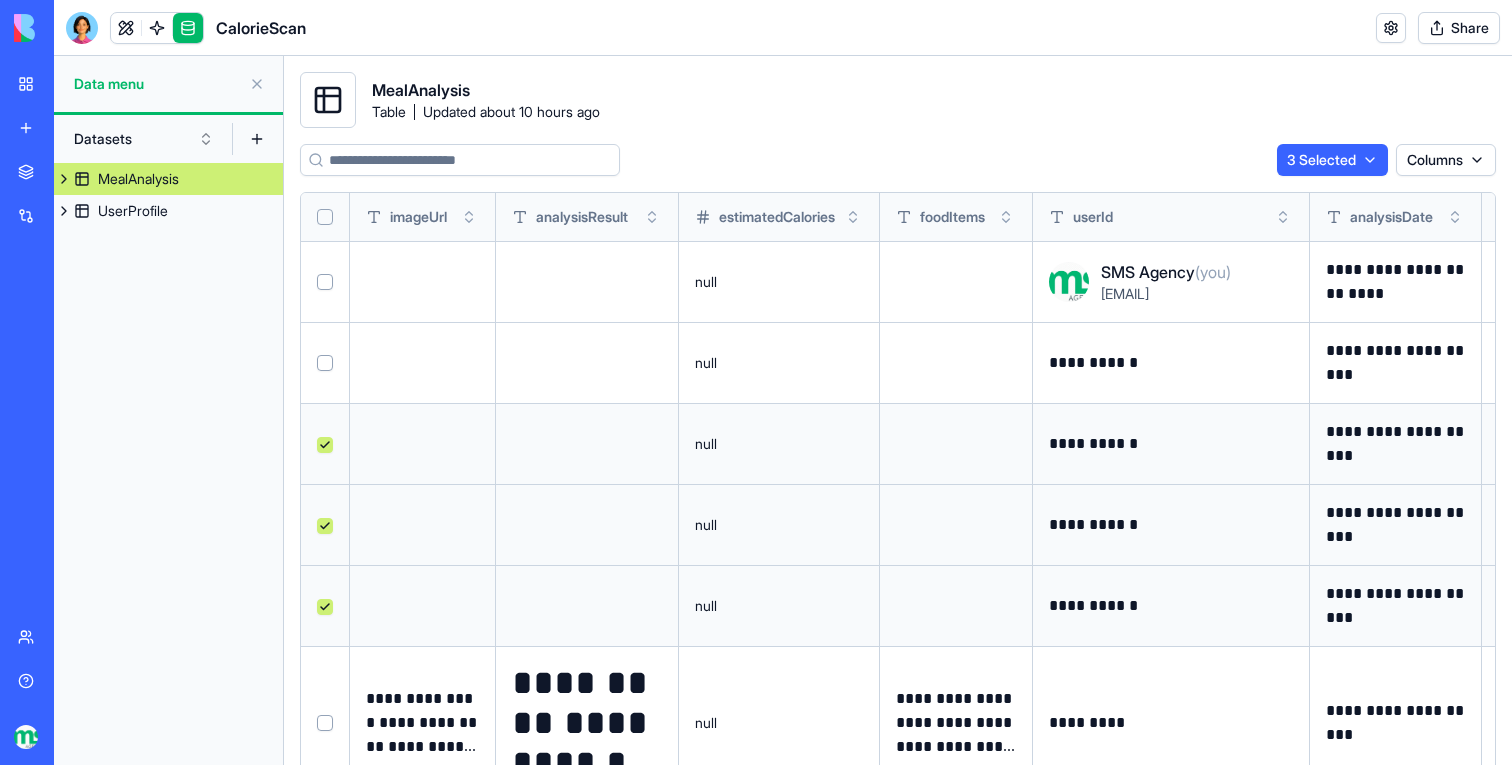 click at bounding box center (325, 363) 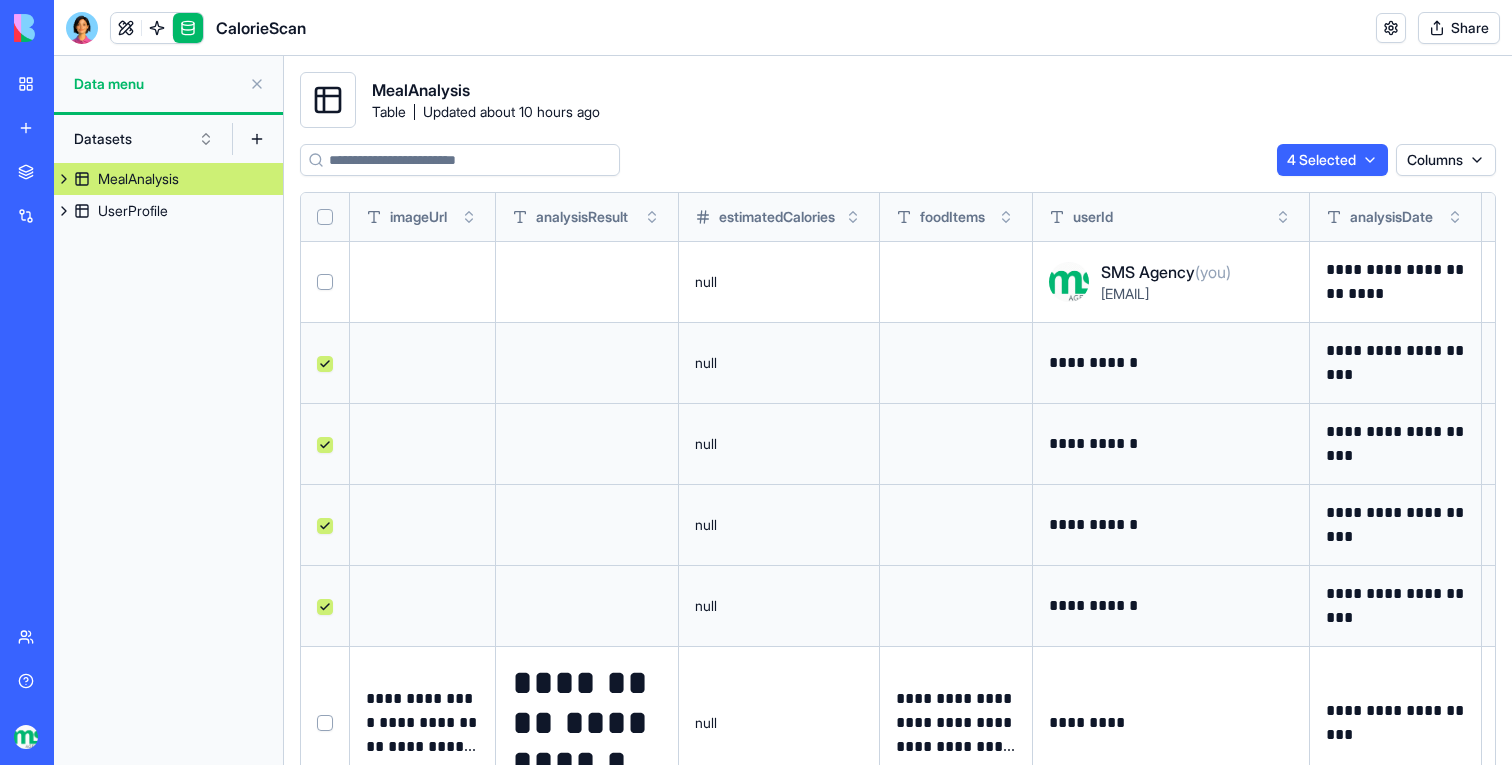 click on "**********" at bounding box center [756, 382] 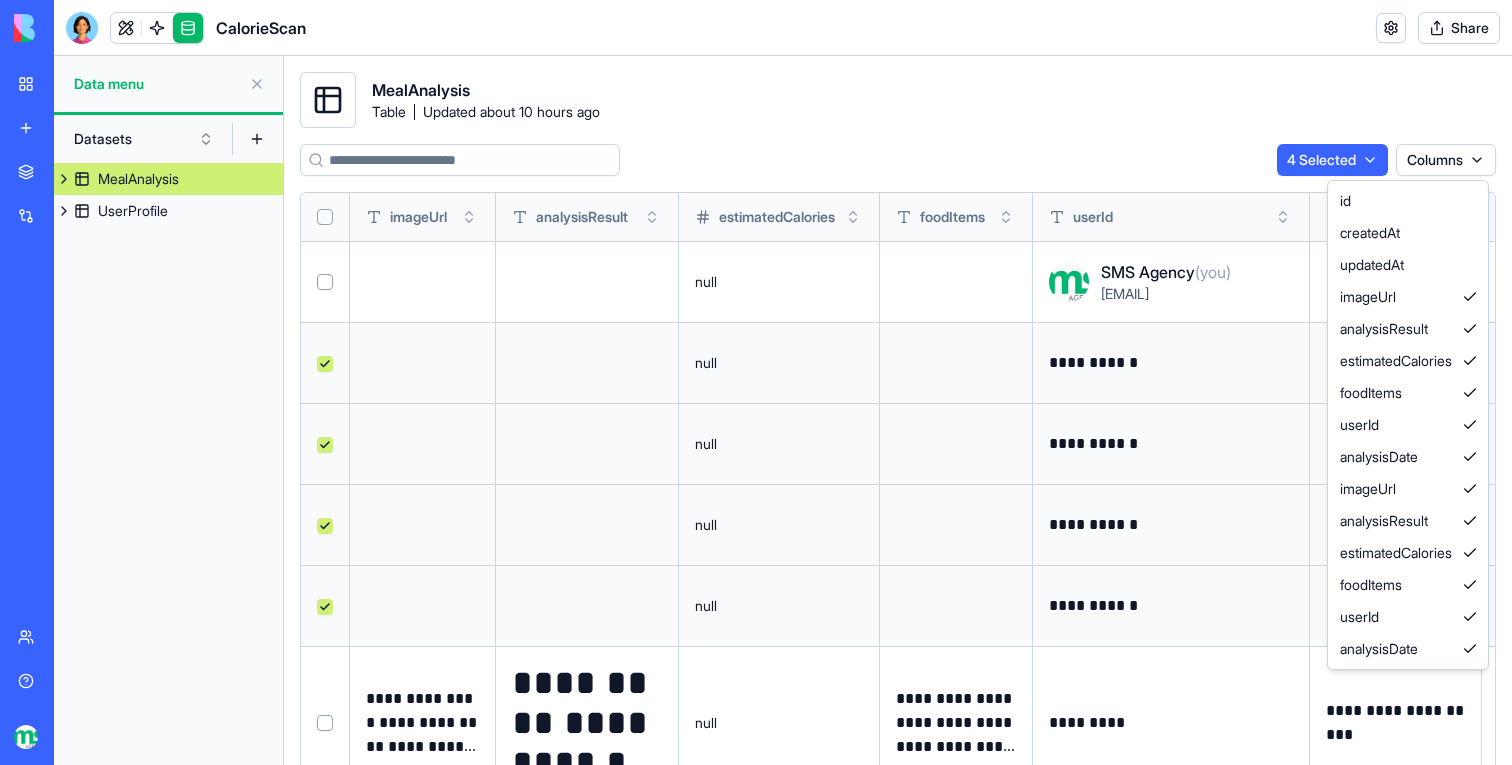 click on "**********" at bounding box center [756, 382] 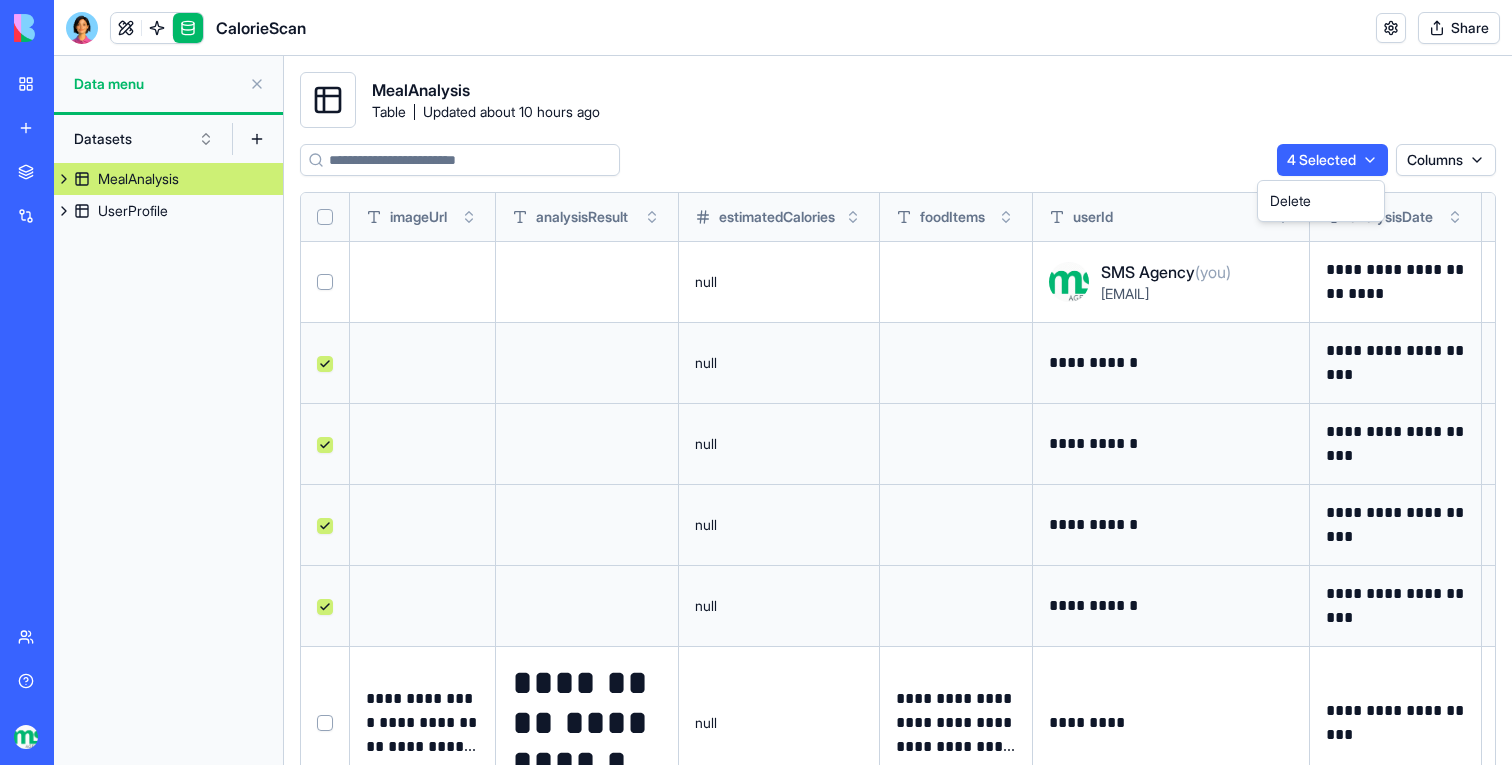 click on "**********" at bounding box center [756, 382] 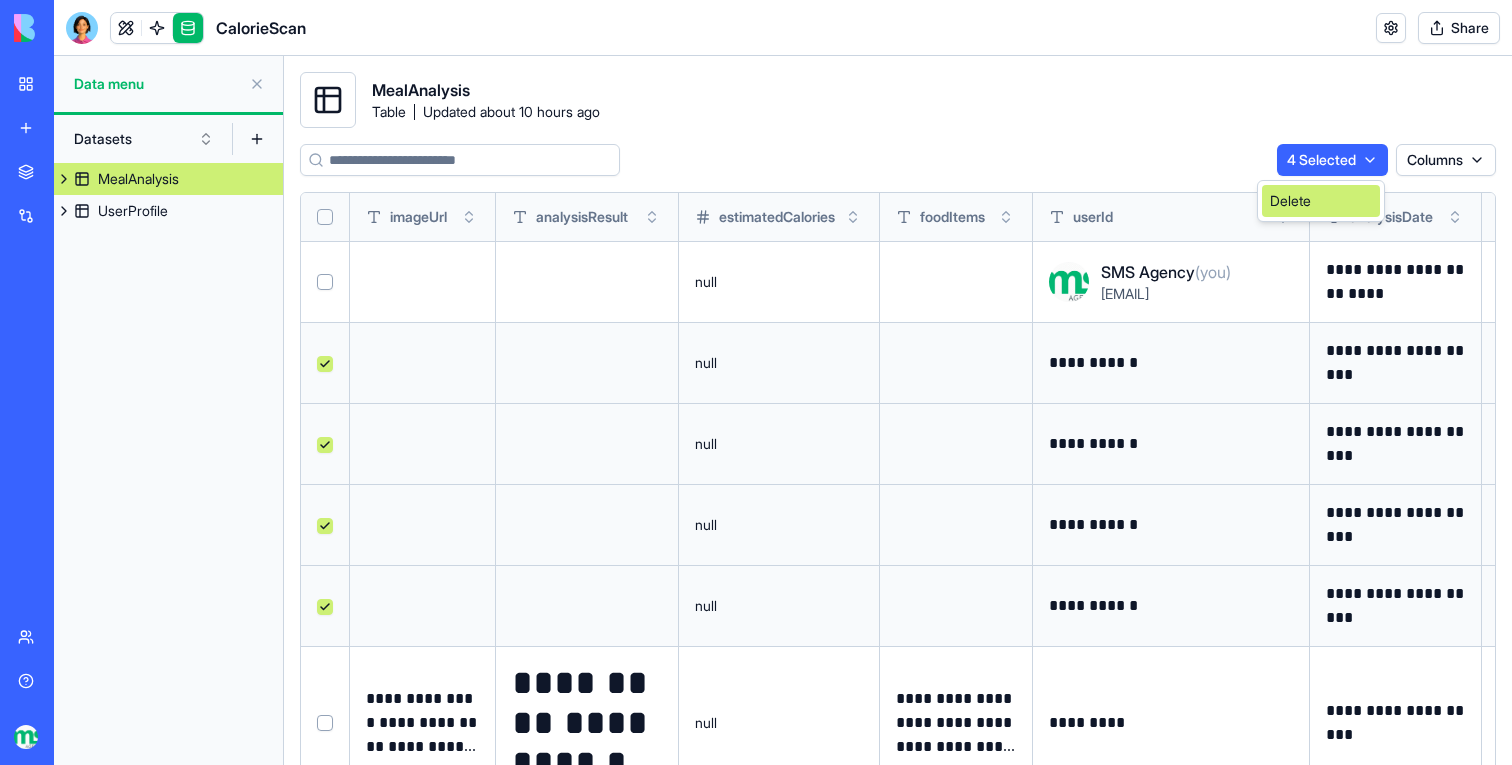 click on "Delete" at bounding box center [1321, 201] 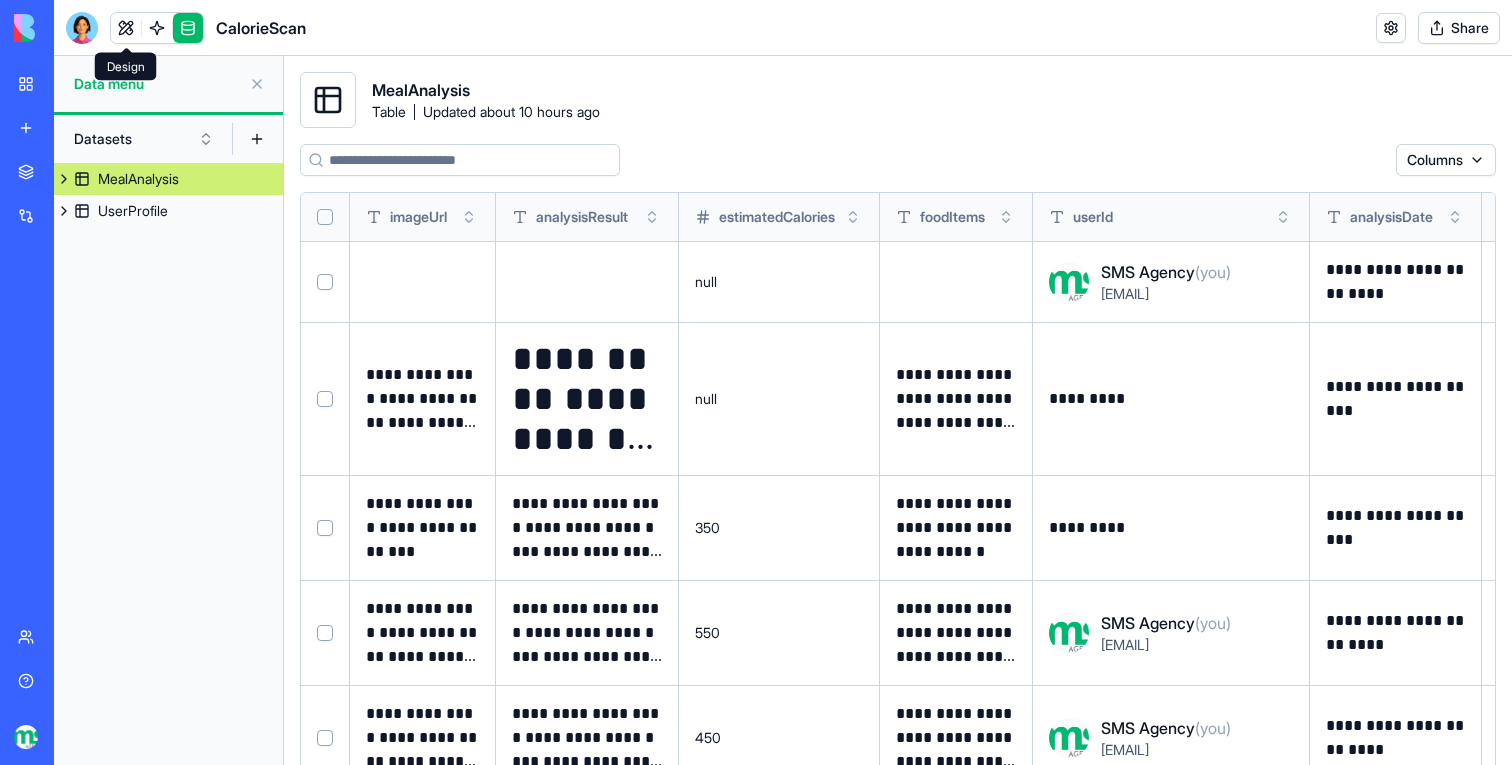 click at bounding box center (126, 28) 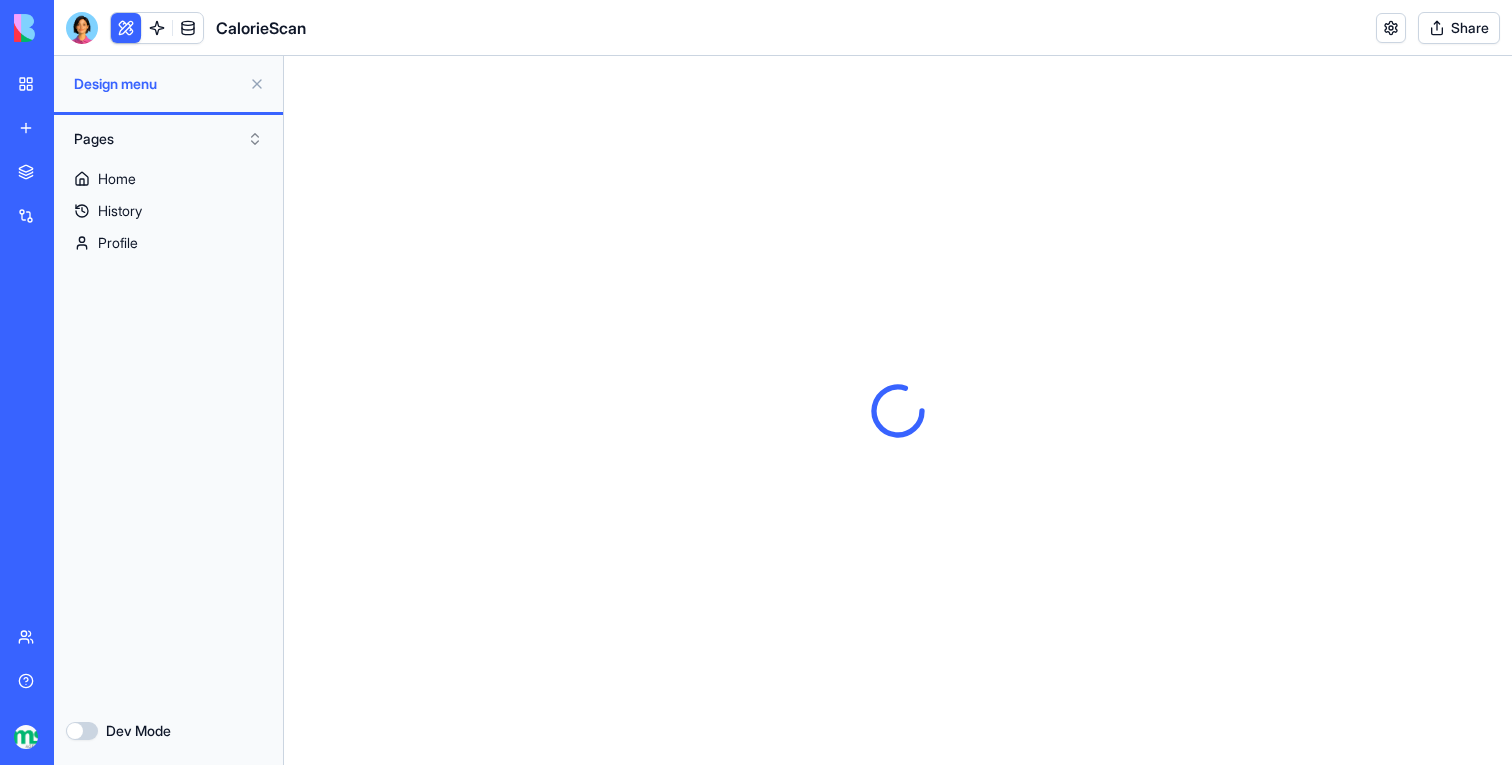 scroll, scrollTop: 0, scrollLeft: 0, axis: both 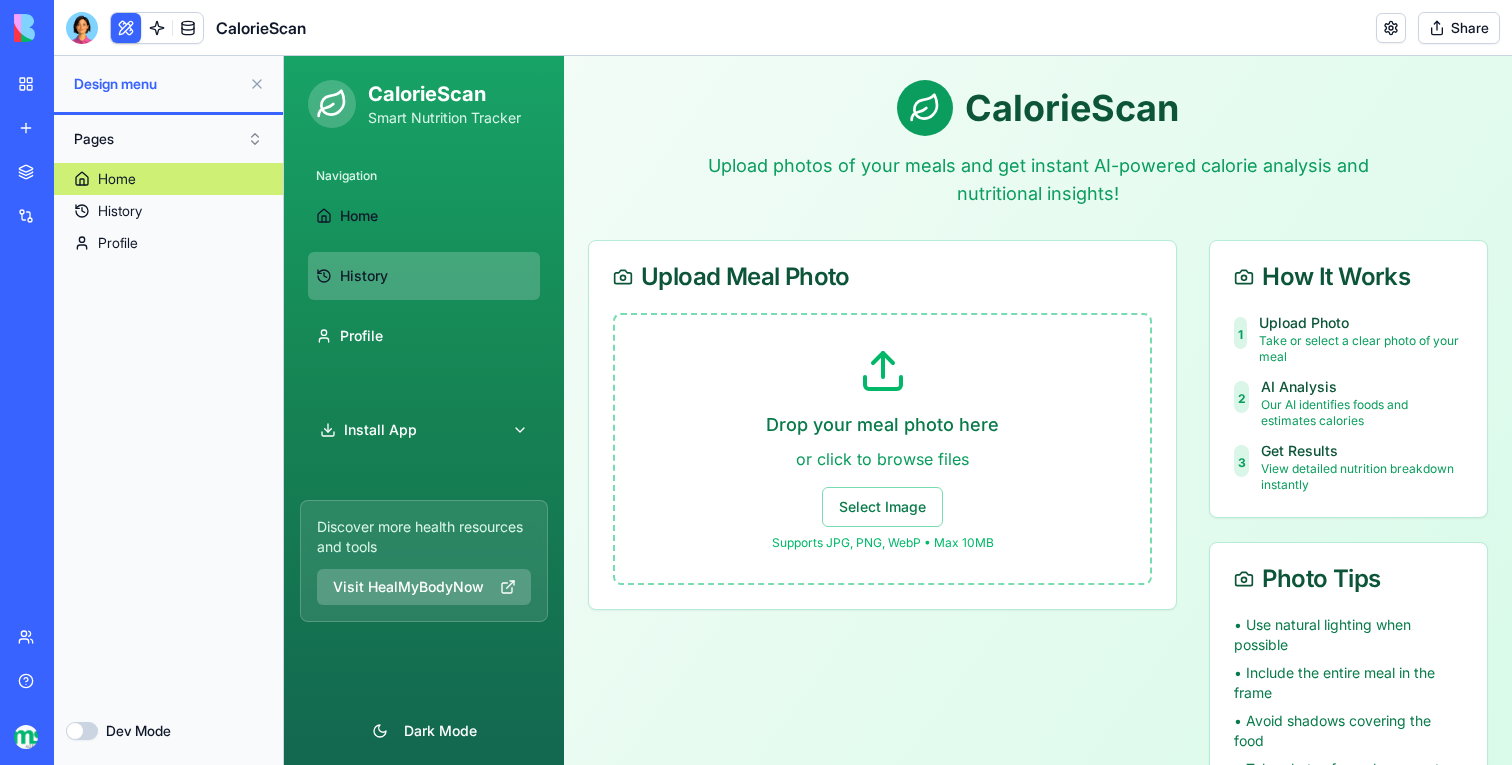 click on "History" at bounding box center (424, 276) 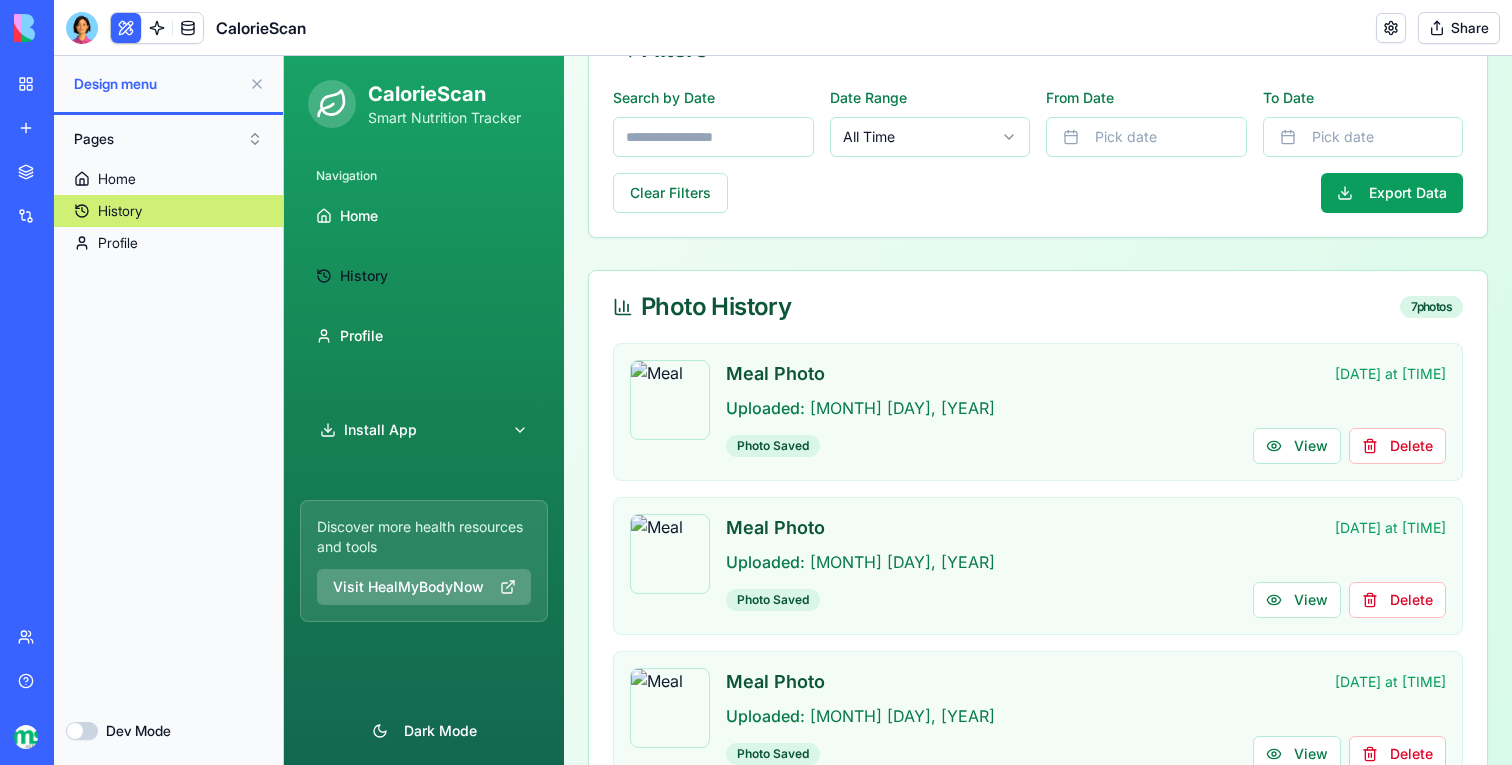 scroll, scrollTop: 366, scrollLeft: 0, axis: vertical 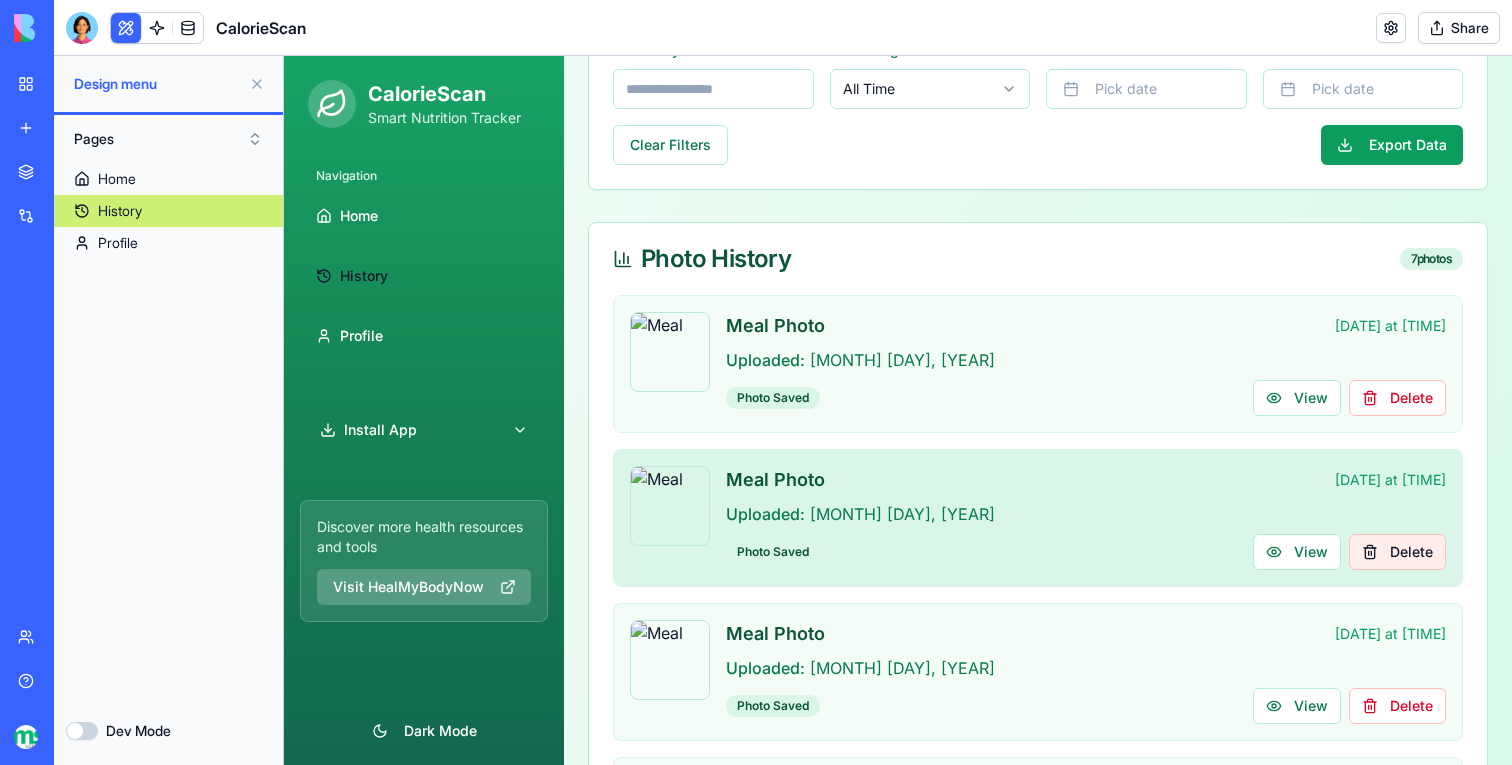 click on "Delete" at bounding box center (1397, 552) 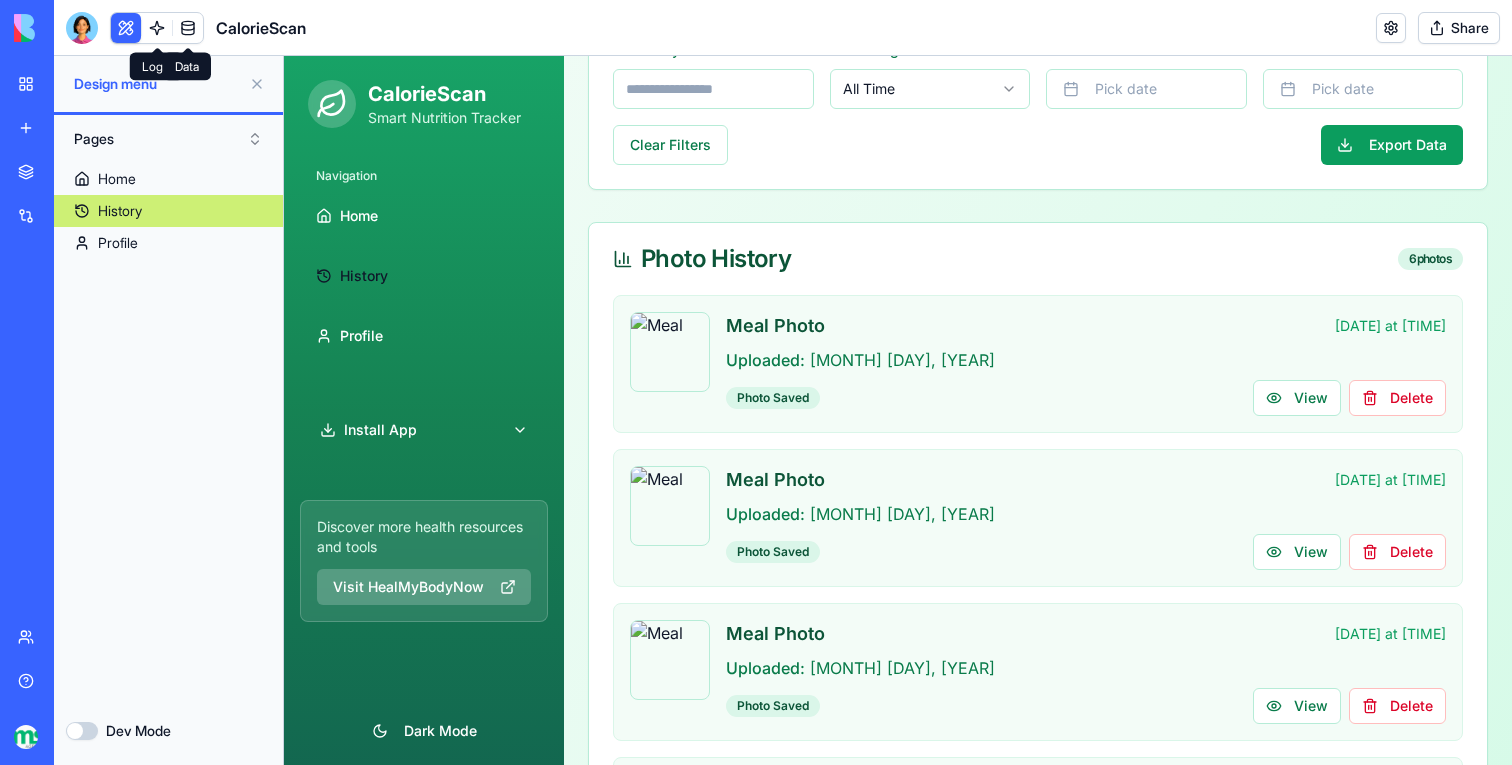 click at bounding box center [188, 28] 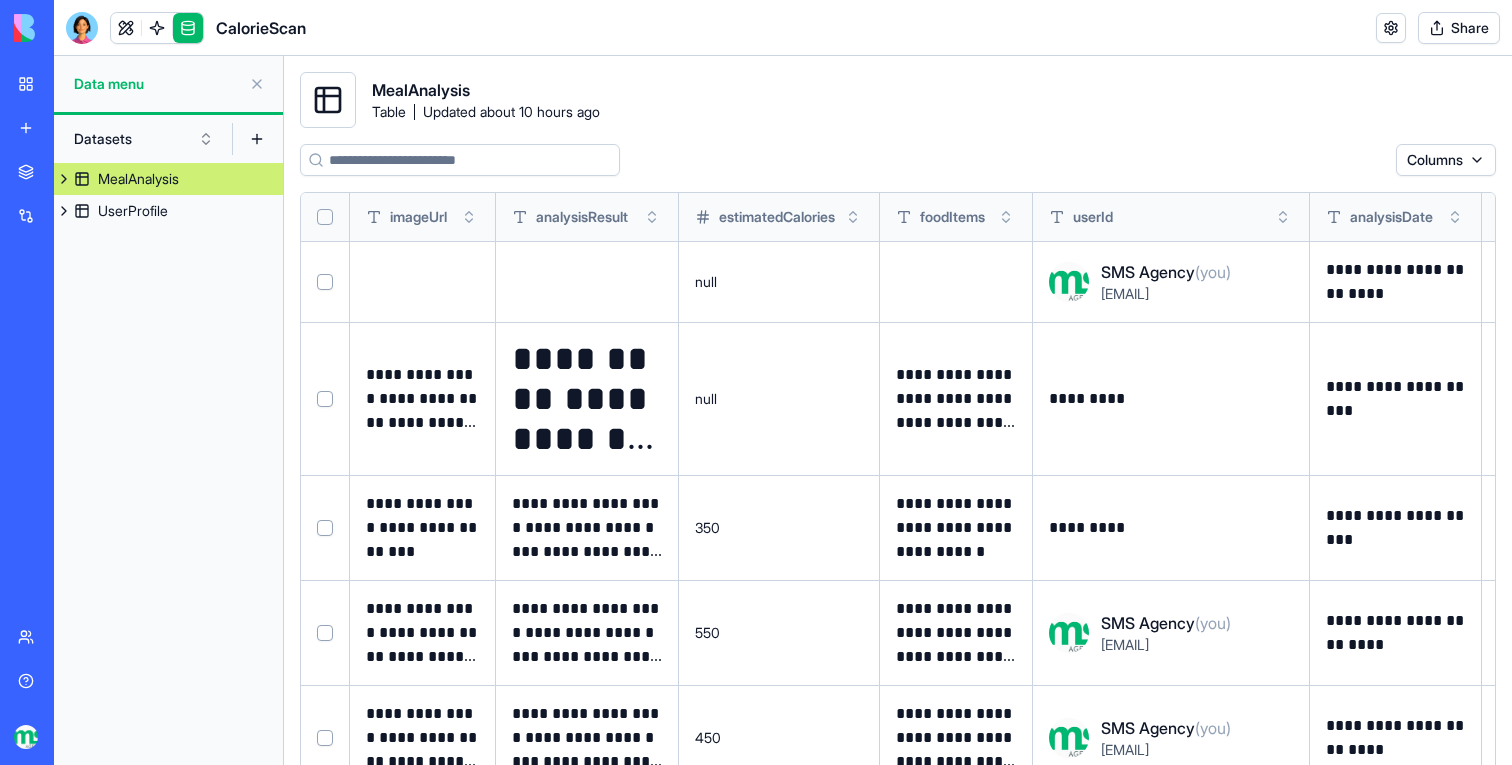 scroll, scrollTop: 416, scrollLeft: 0, axis: vertical 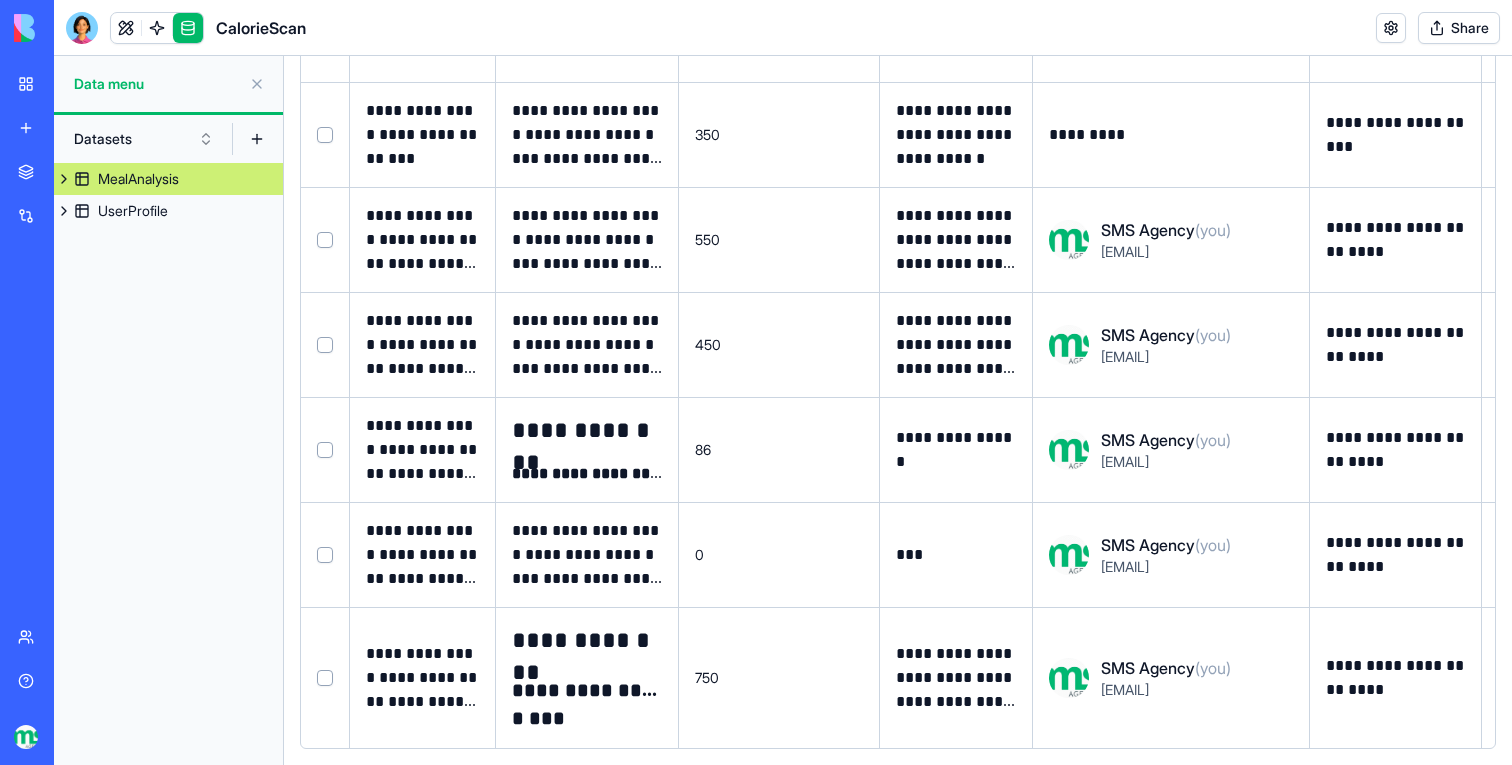 click on "**********" at bounding box center (587, 704) 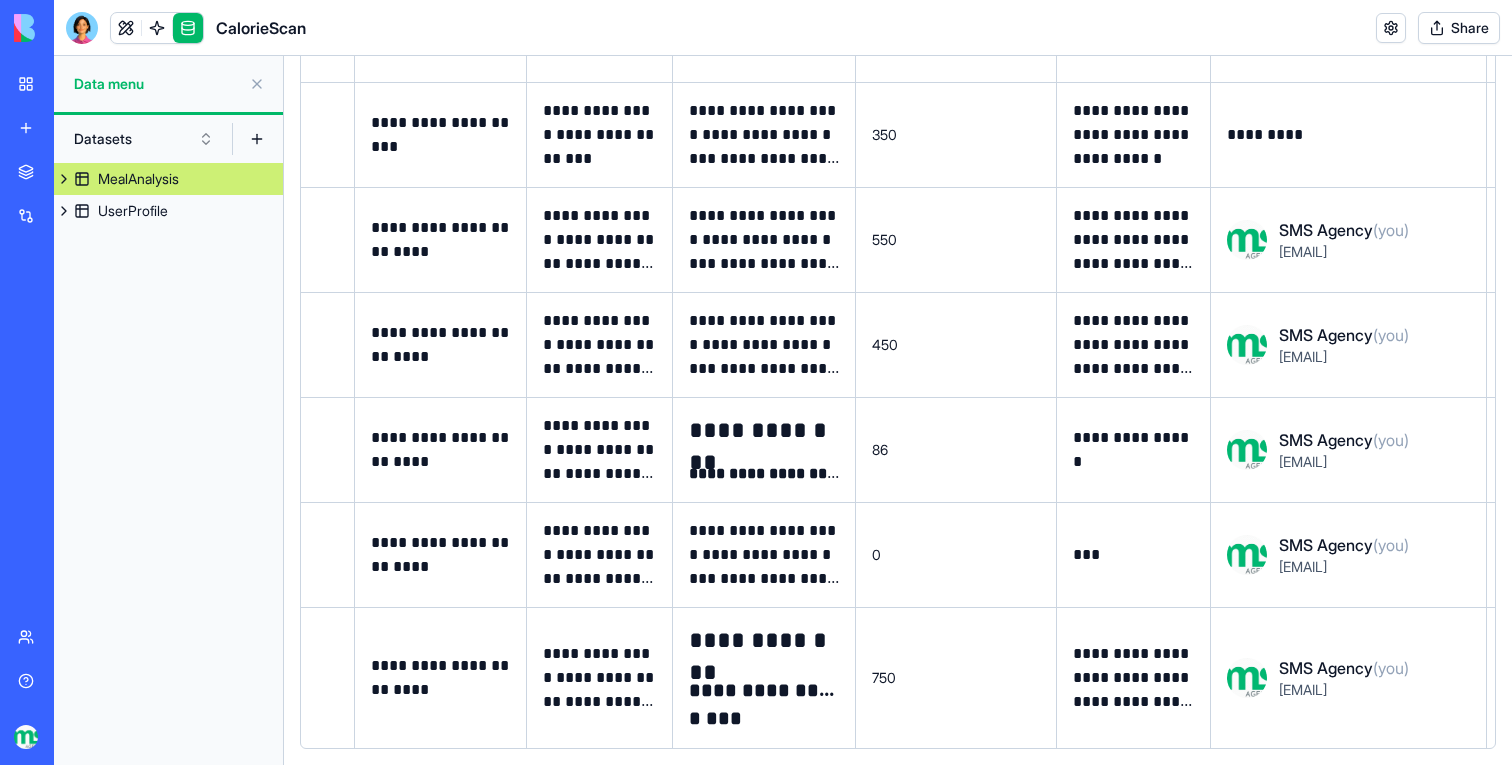 scroll, scrollTop: 0, scrollLeft: 1165, axis: horizontal 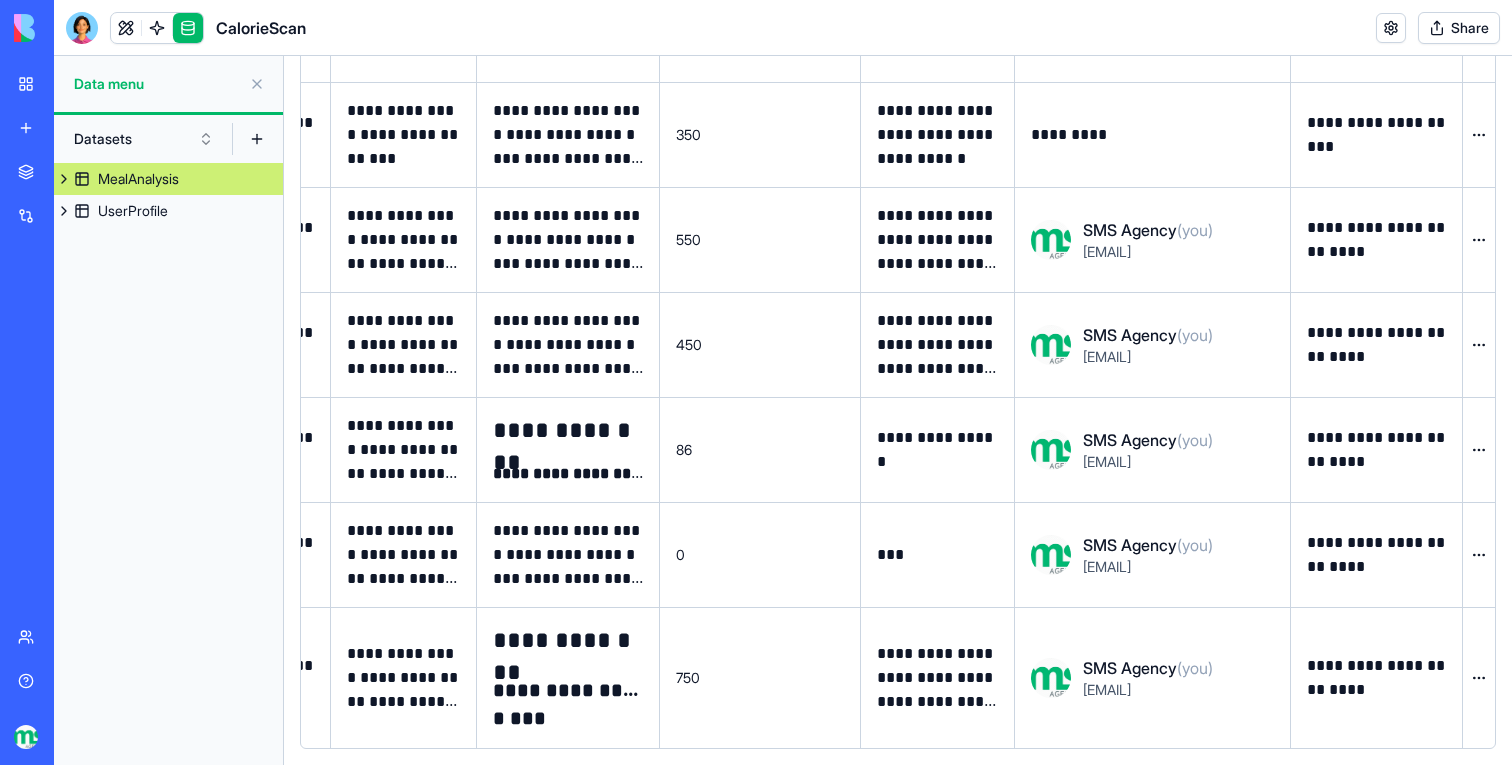 click at bounding box center [126, 28] 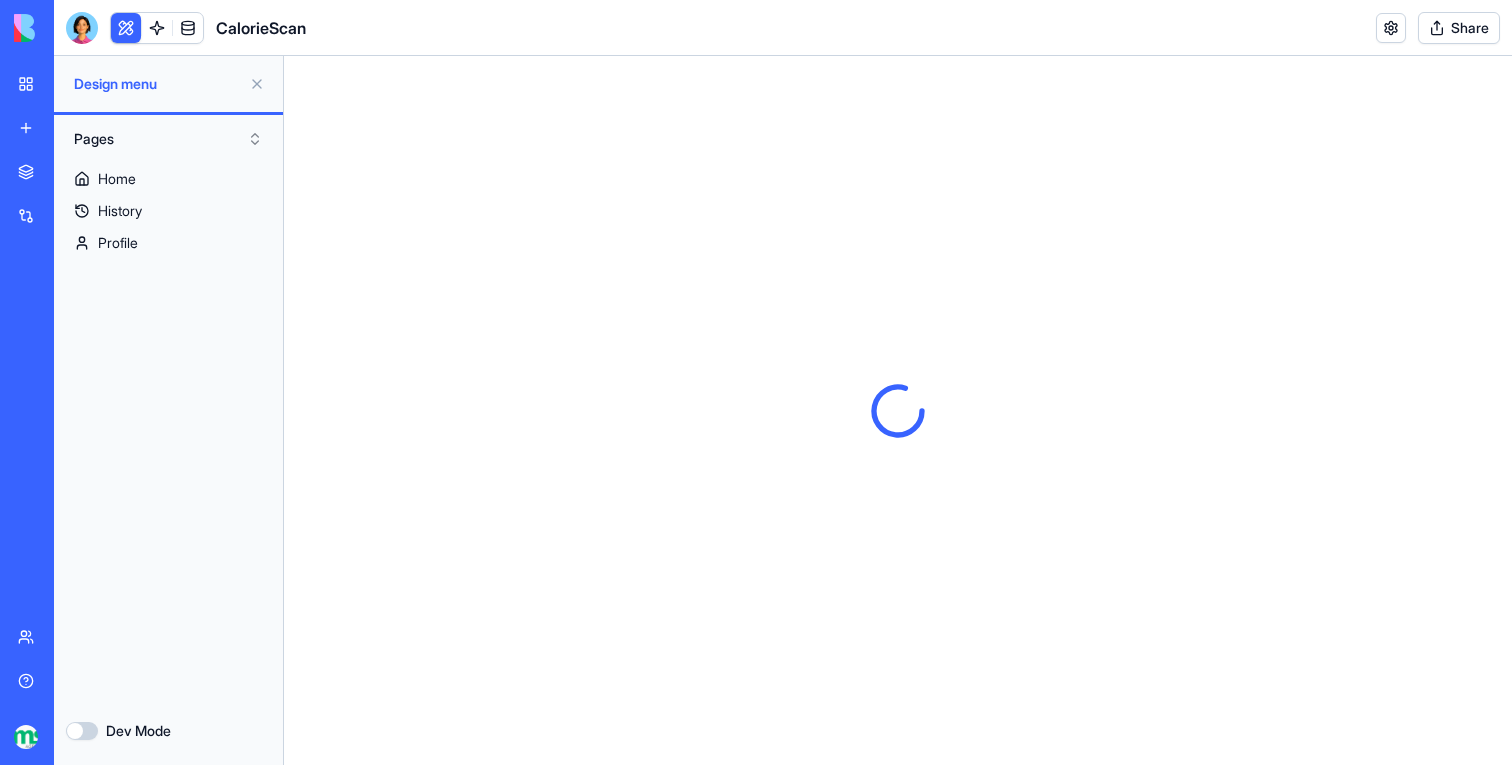 scroll, scrollTop: 0, scrollLeft: 0, axis: both 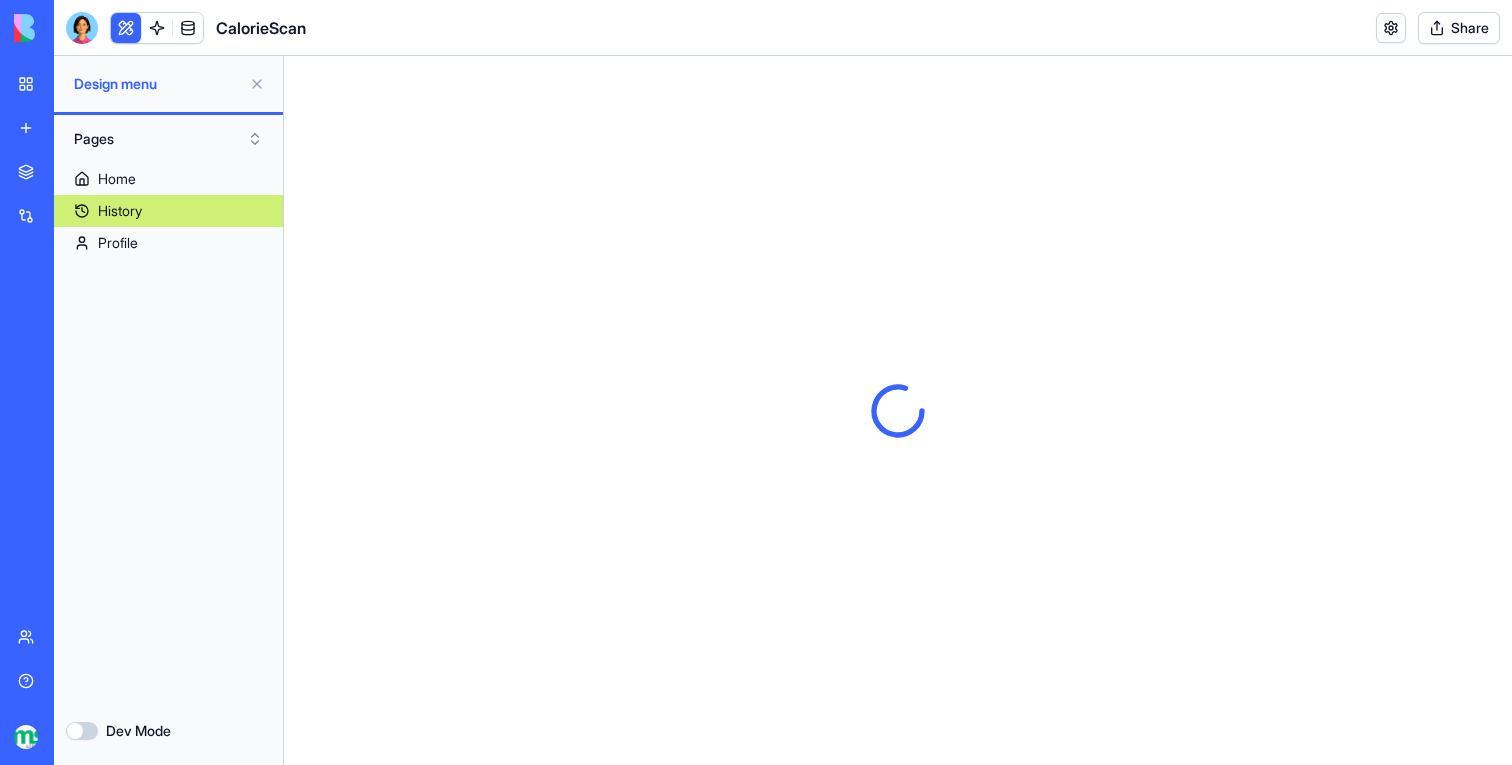 click on "History" at bounding box center [168, 211] 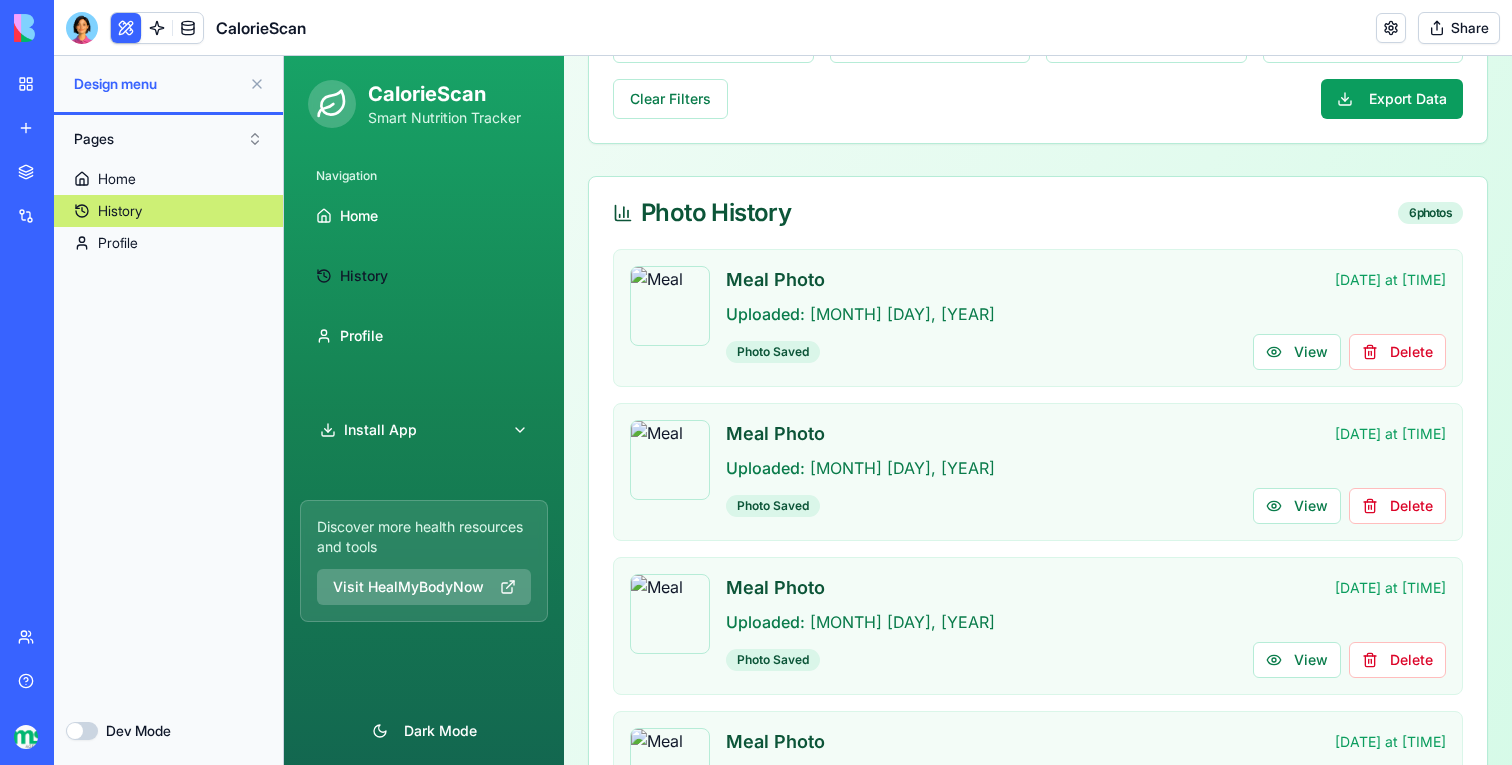 scroll, scrollTop: 422, scrollLeft: 0, axis: vertical 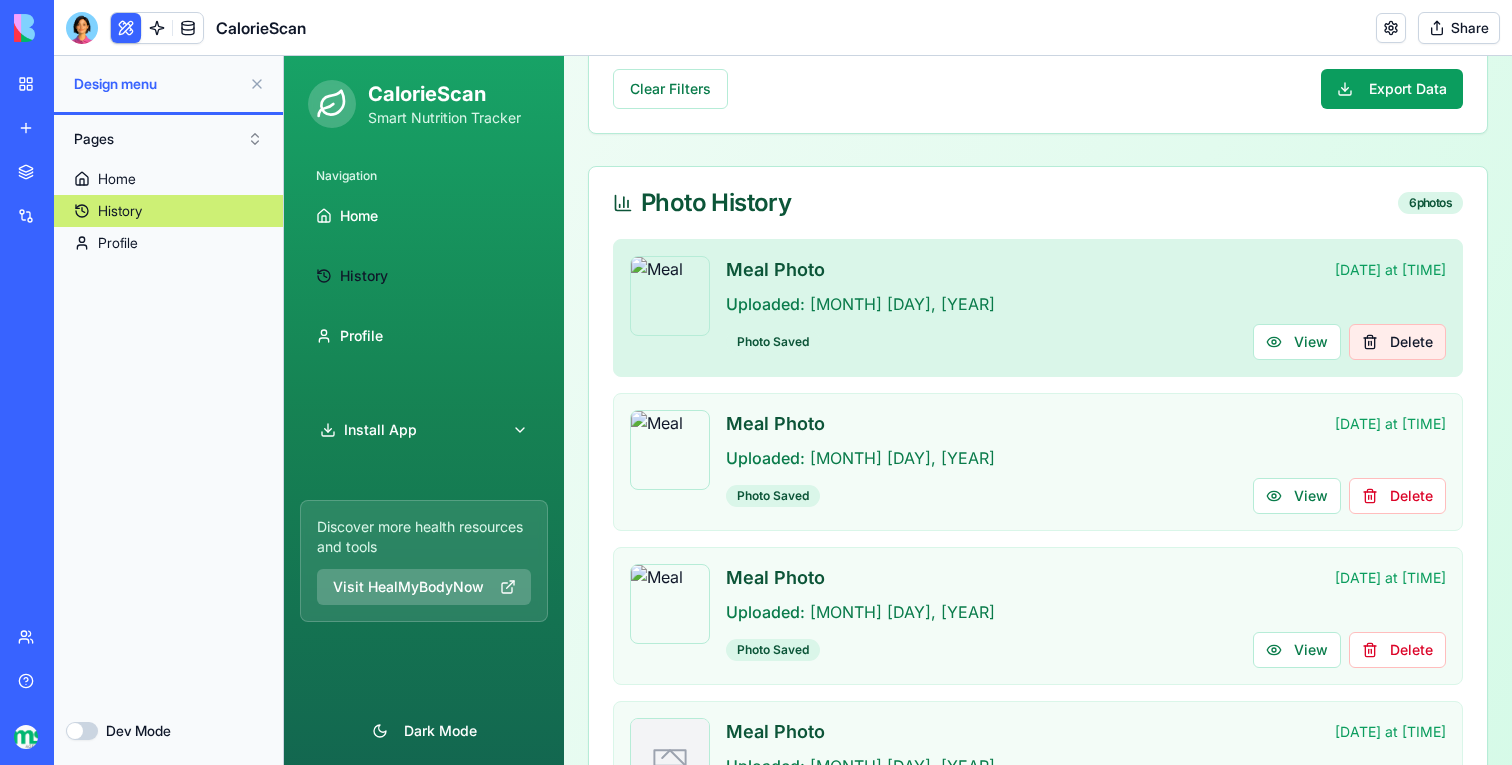 click on "Delete" at bounding box center [1397, 342] 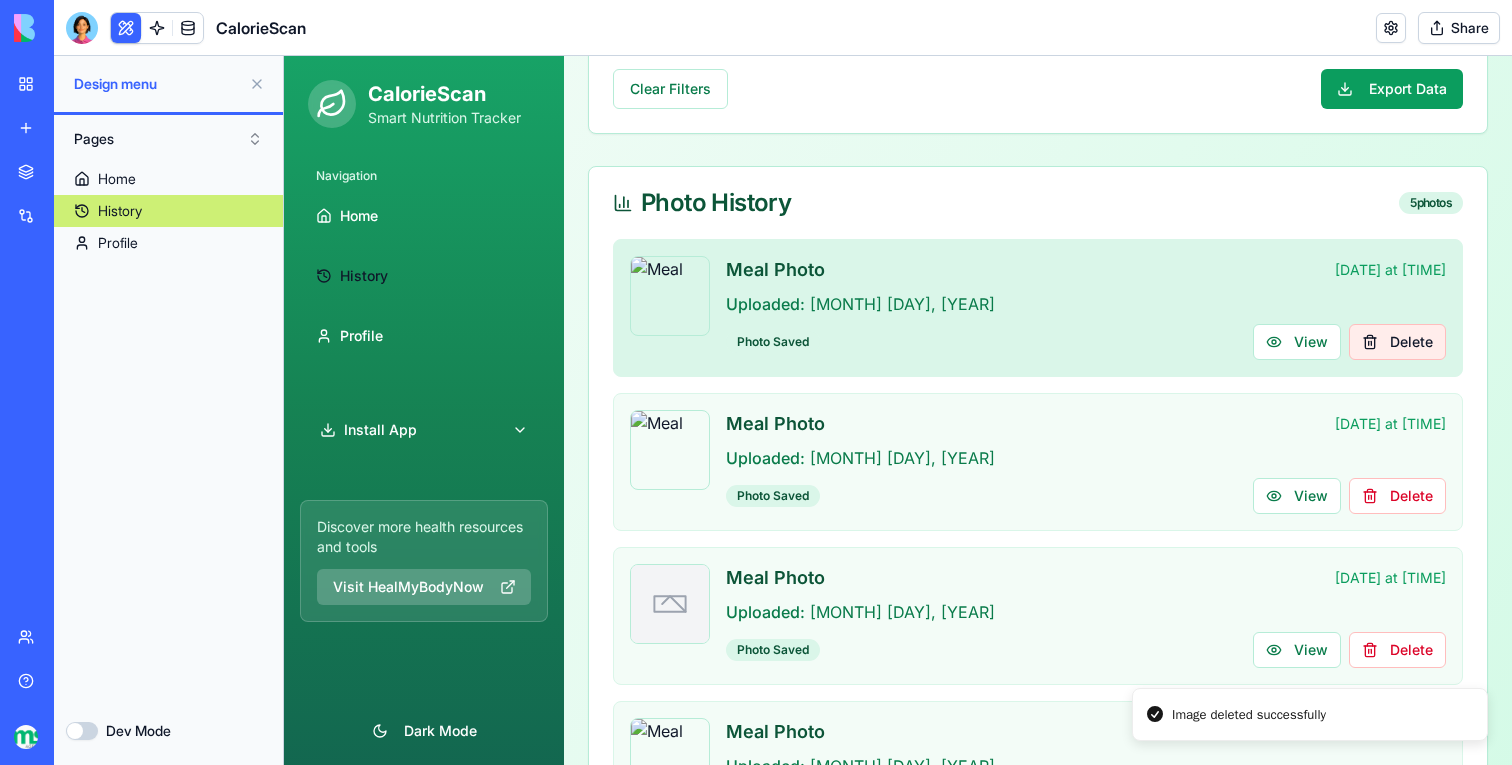 click on "Delete" at bounding box center (1397, 342) 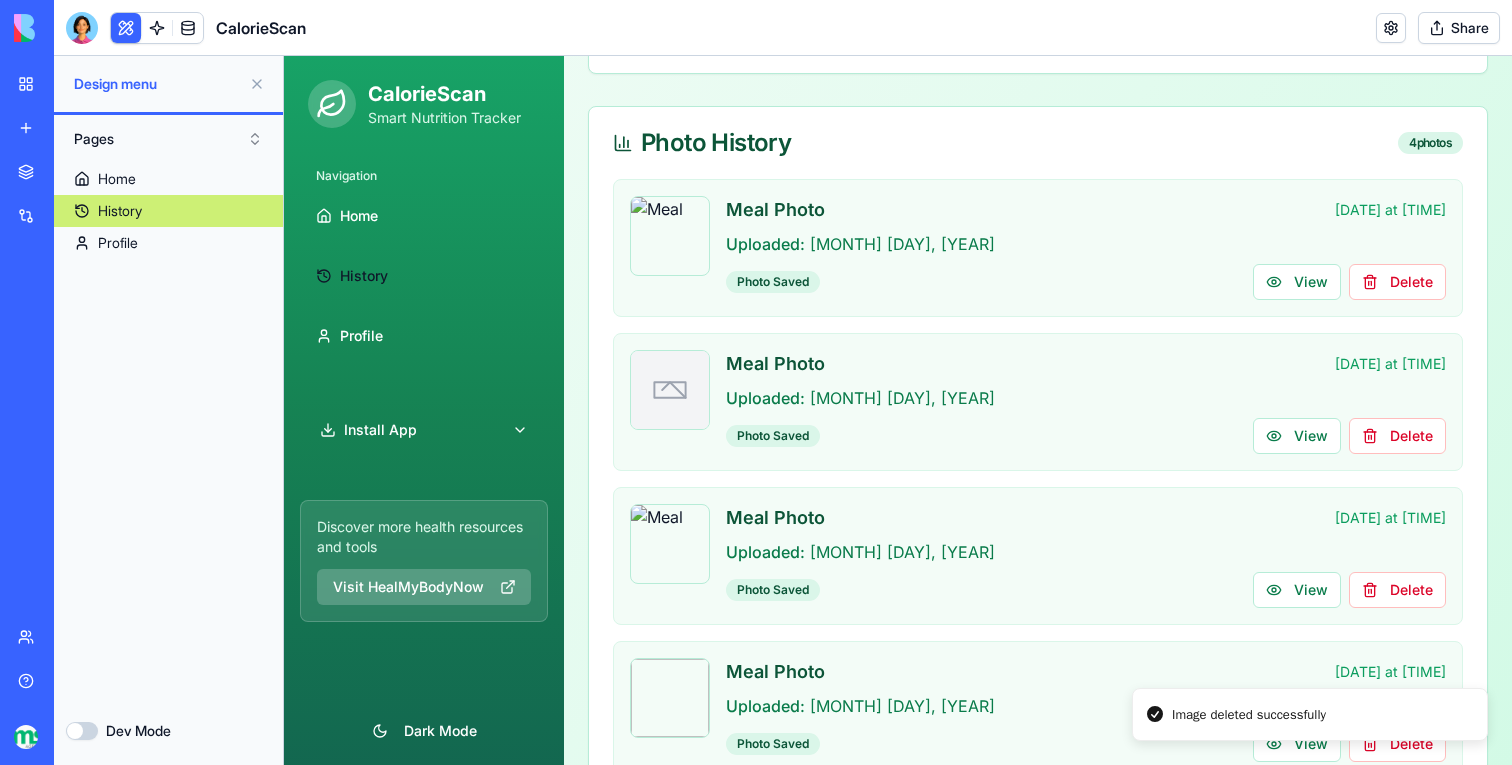scroll, scrollTop: 484, scrollLeft: 0, axis: vertical 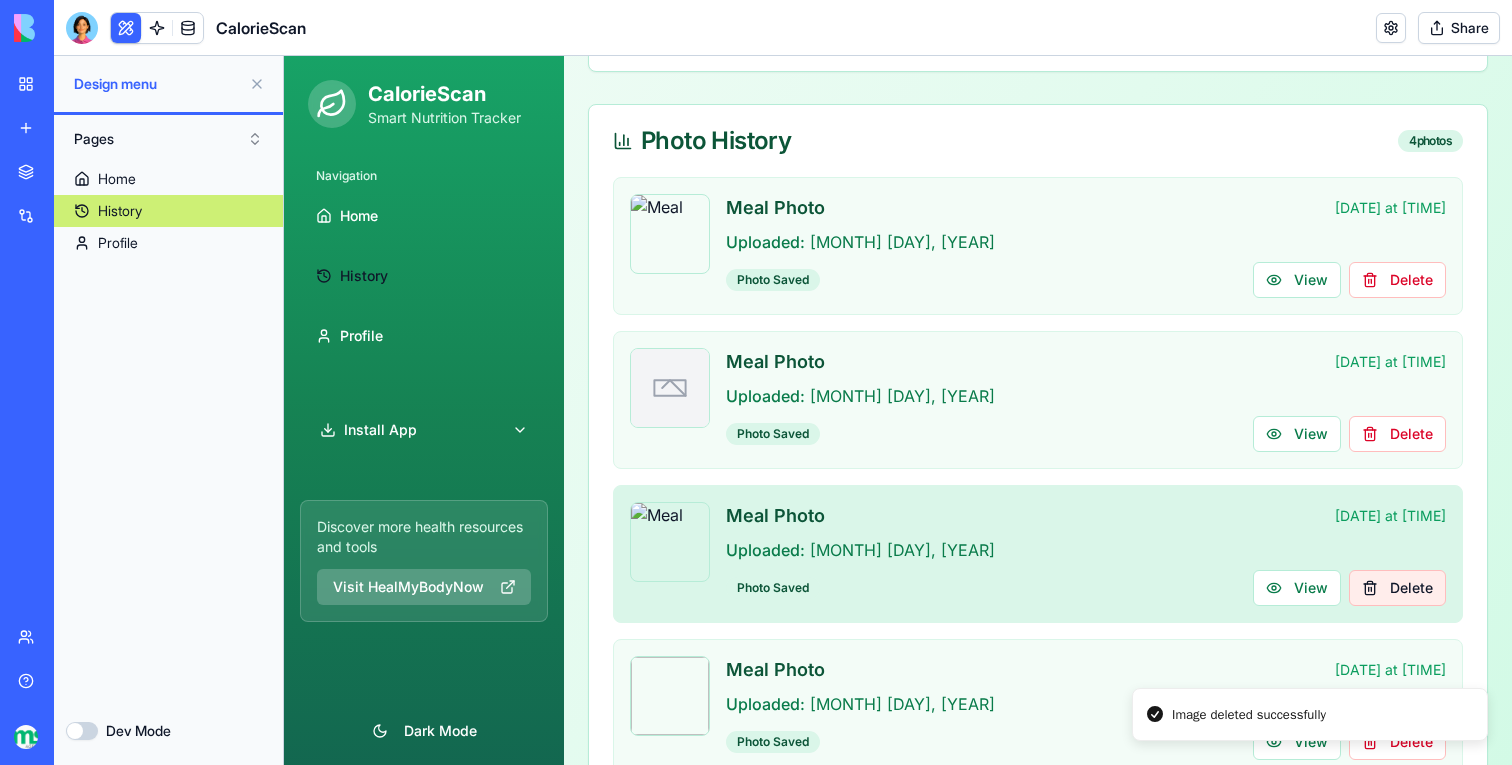 click on "Delete" at bounding box center [1397, 588] 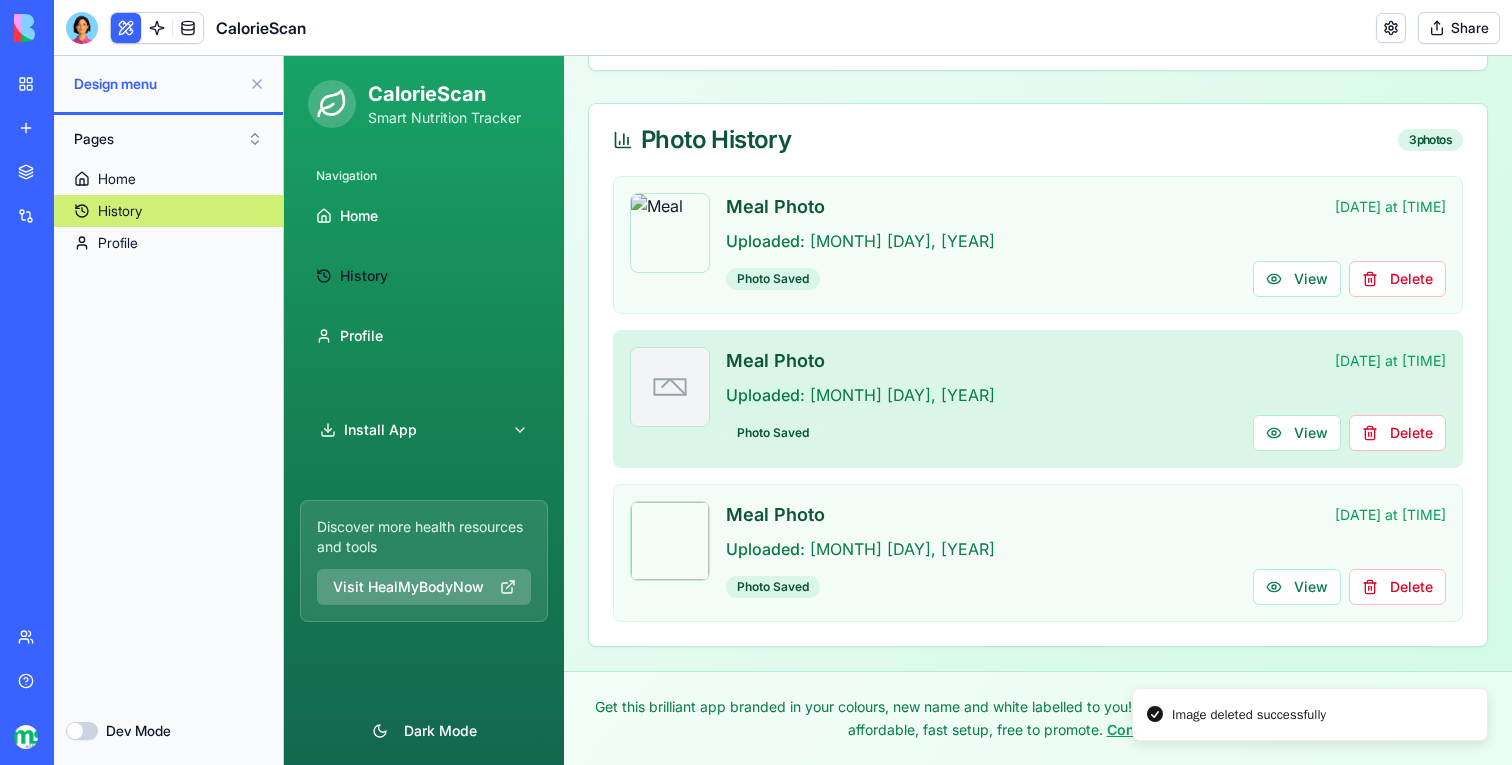 scroll, scrollTop: 0, scrollLeft: 0, axis: both 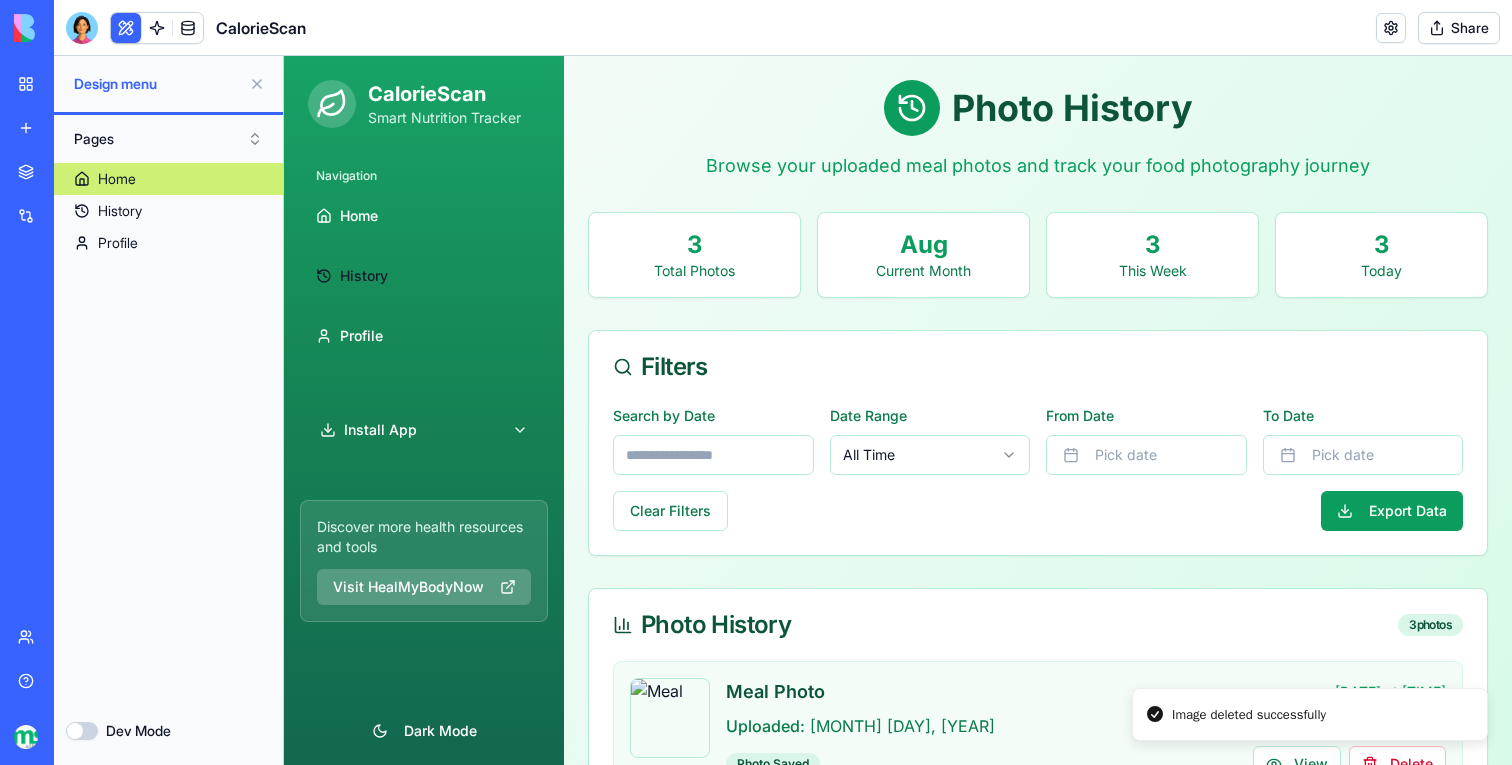 click on "Home" at bounding box center (117, 179) 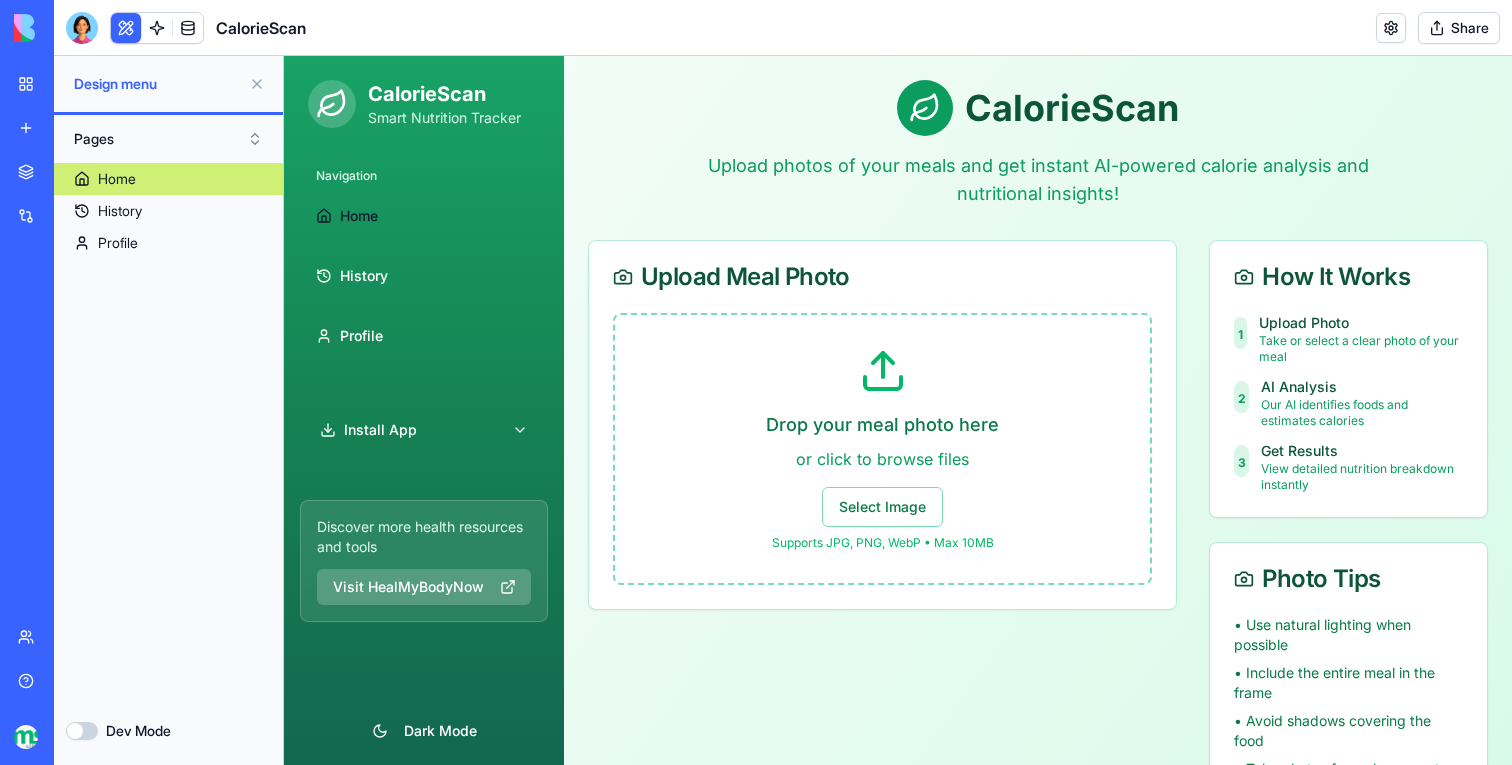 click on "My workspace" at bounding box center (46, 84) 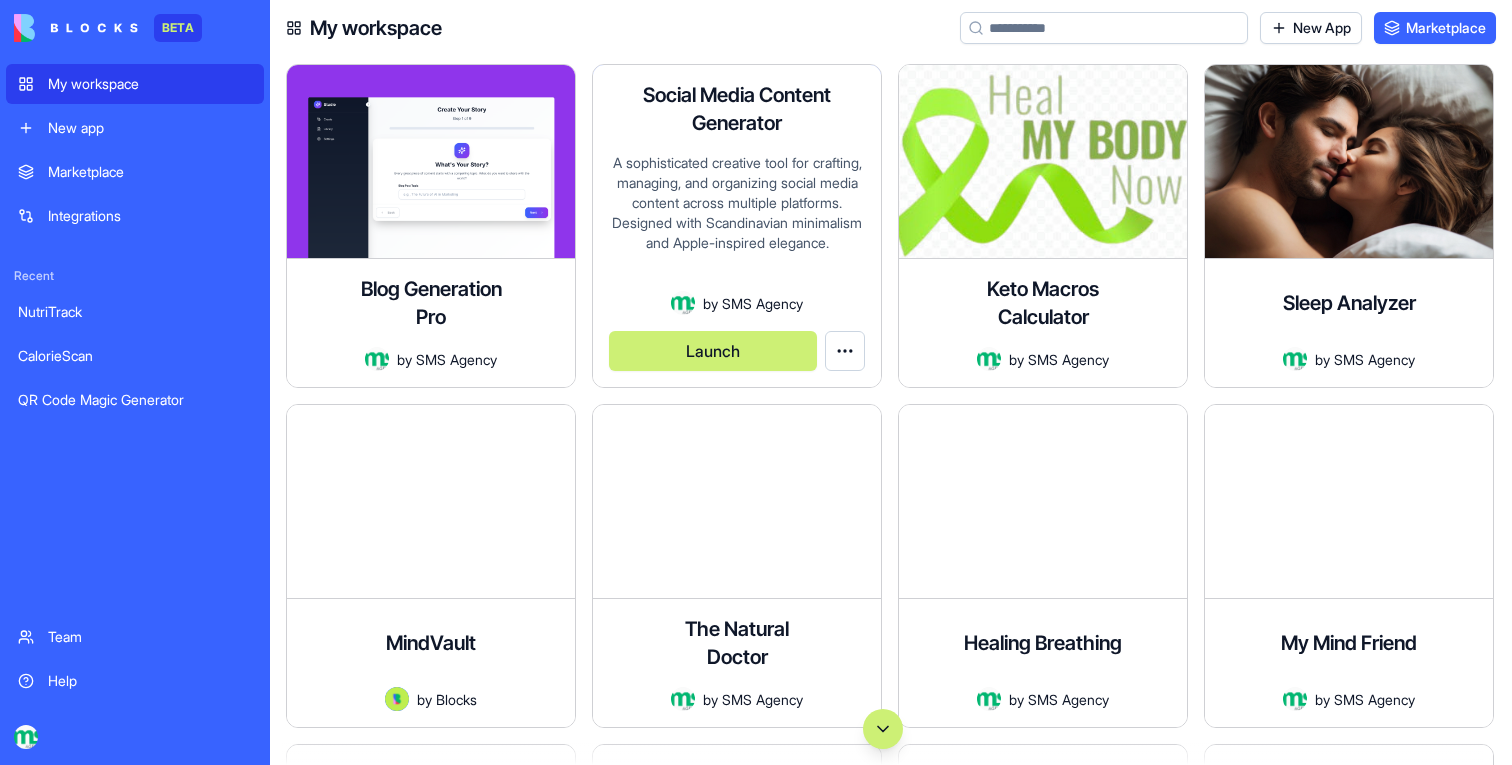 scroll, scrollTop: 0, scrollLeft: 0, axis: both 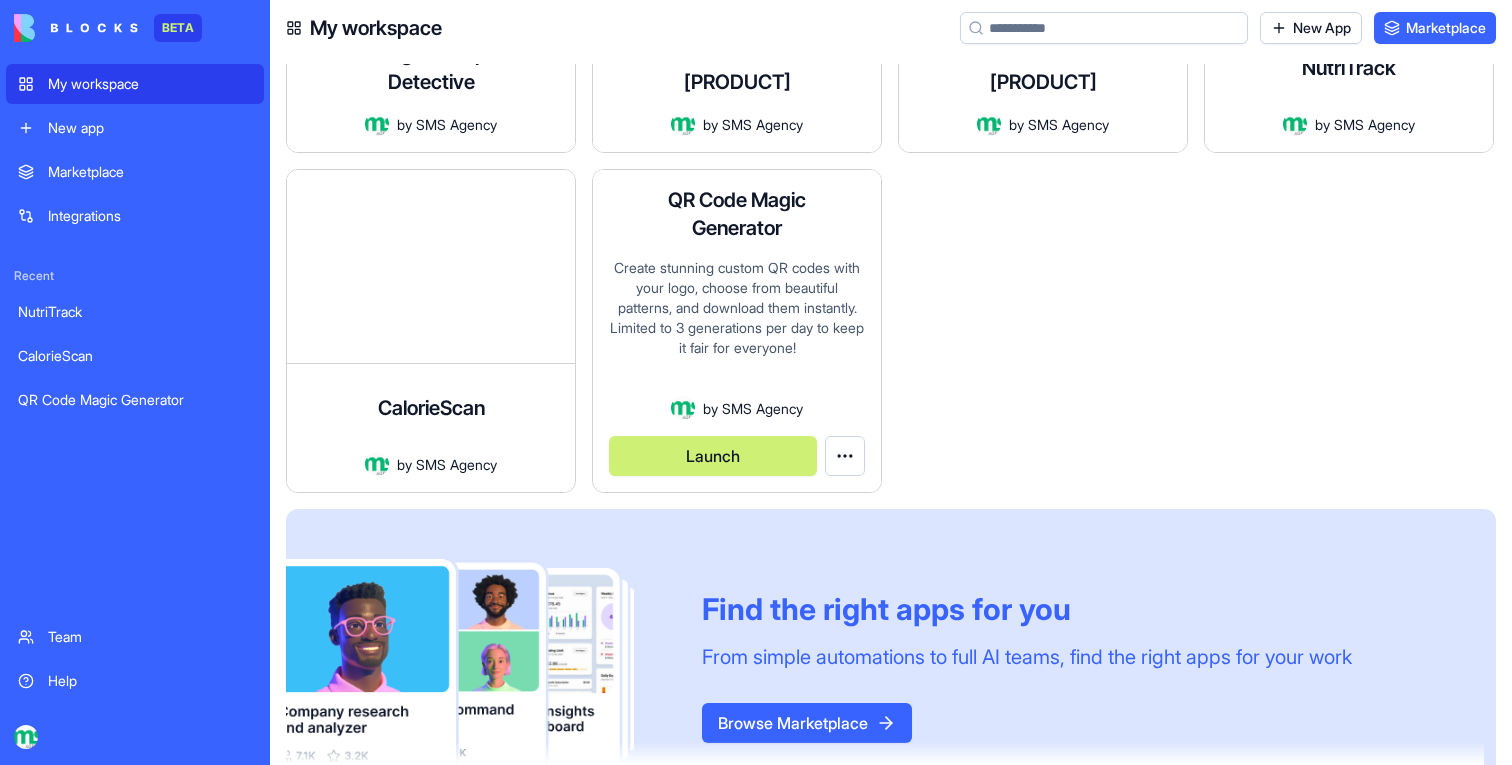 click on "Launch" at bounding box center [713, 456] 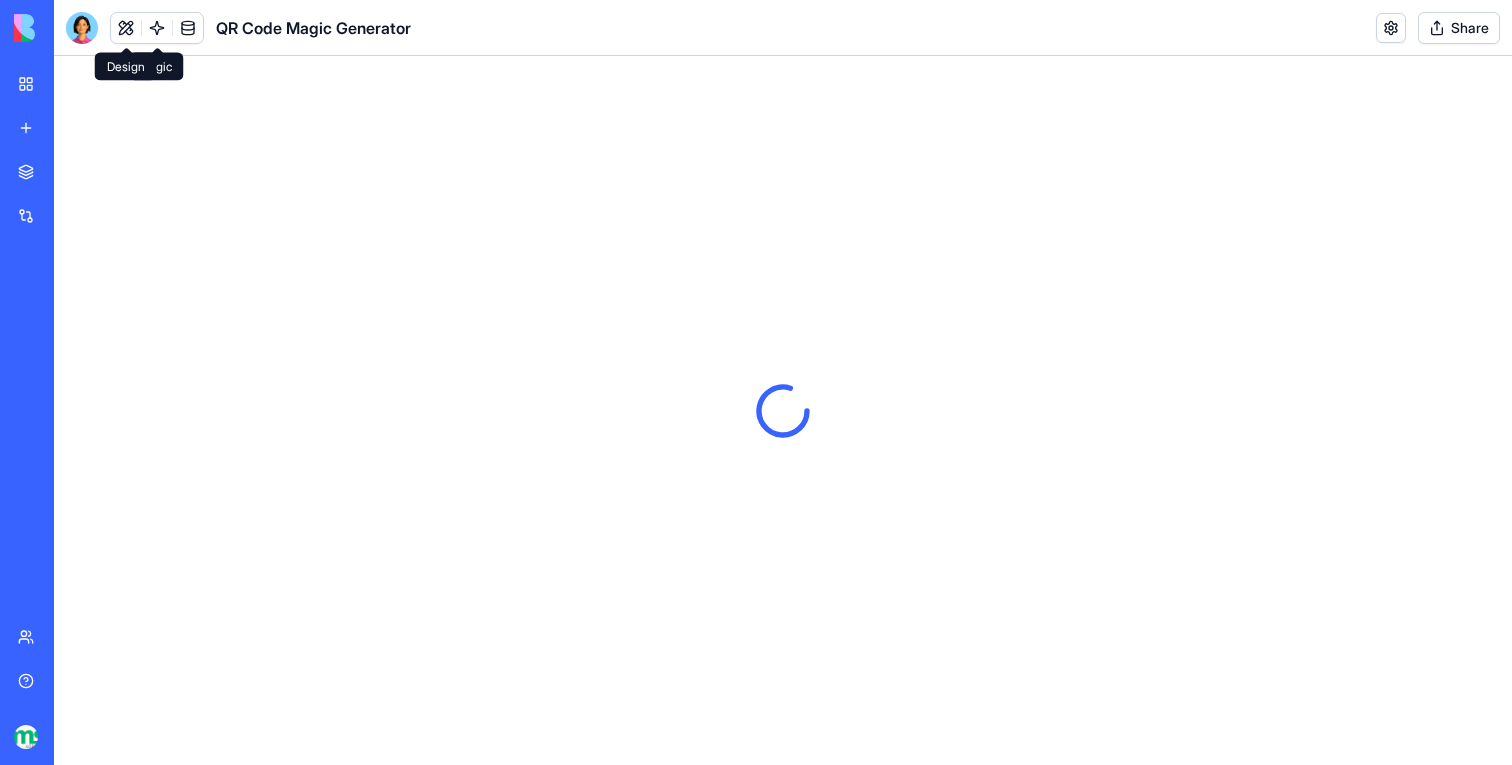 scroll, scrollTop: 0, scrollLeft: 0, axis: both 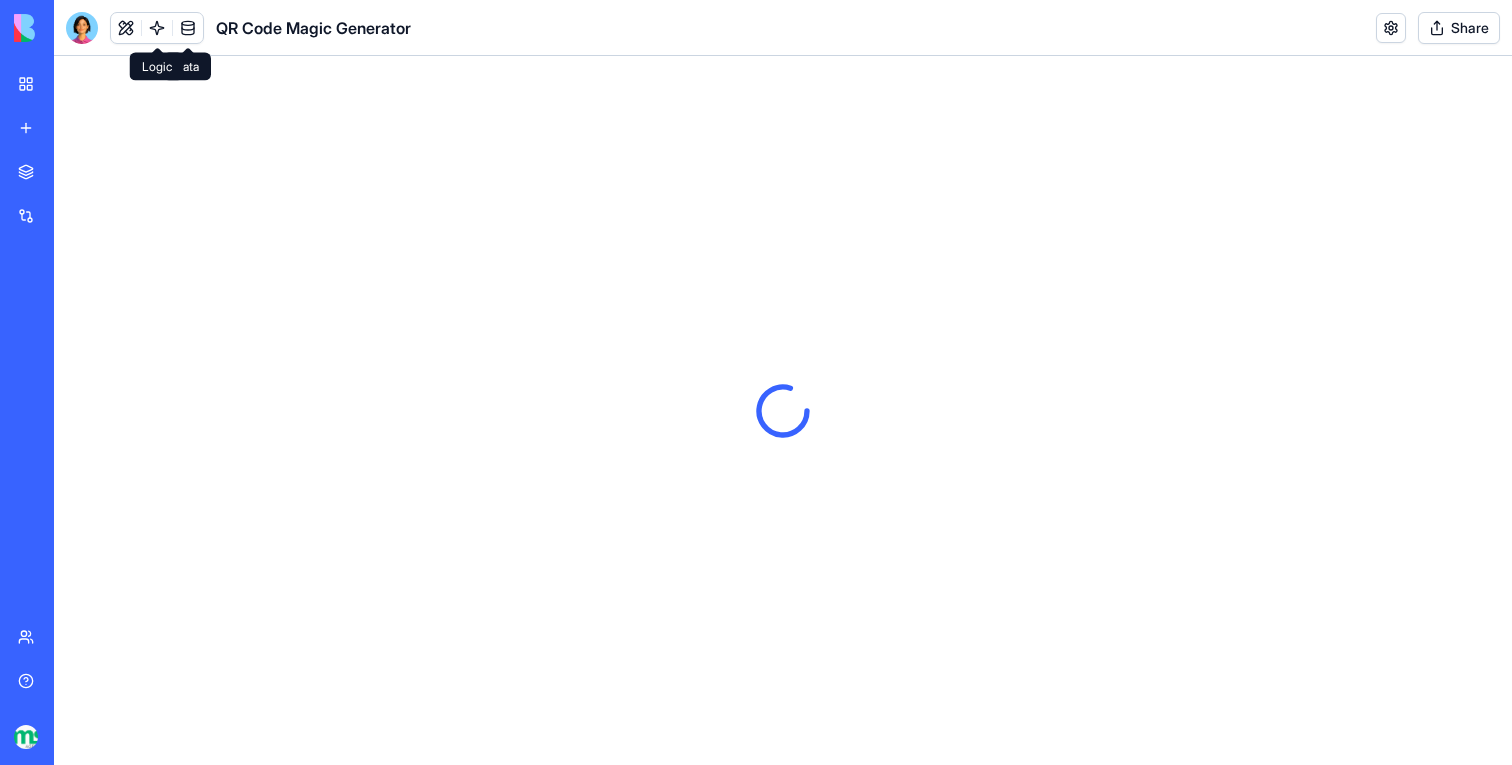 click at bounding box center (157, 28) 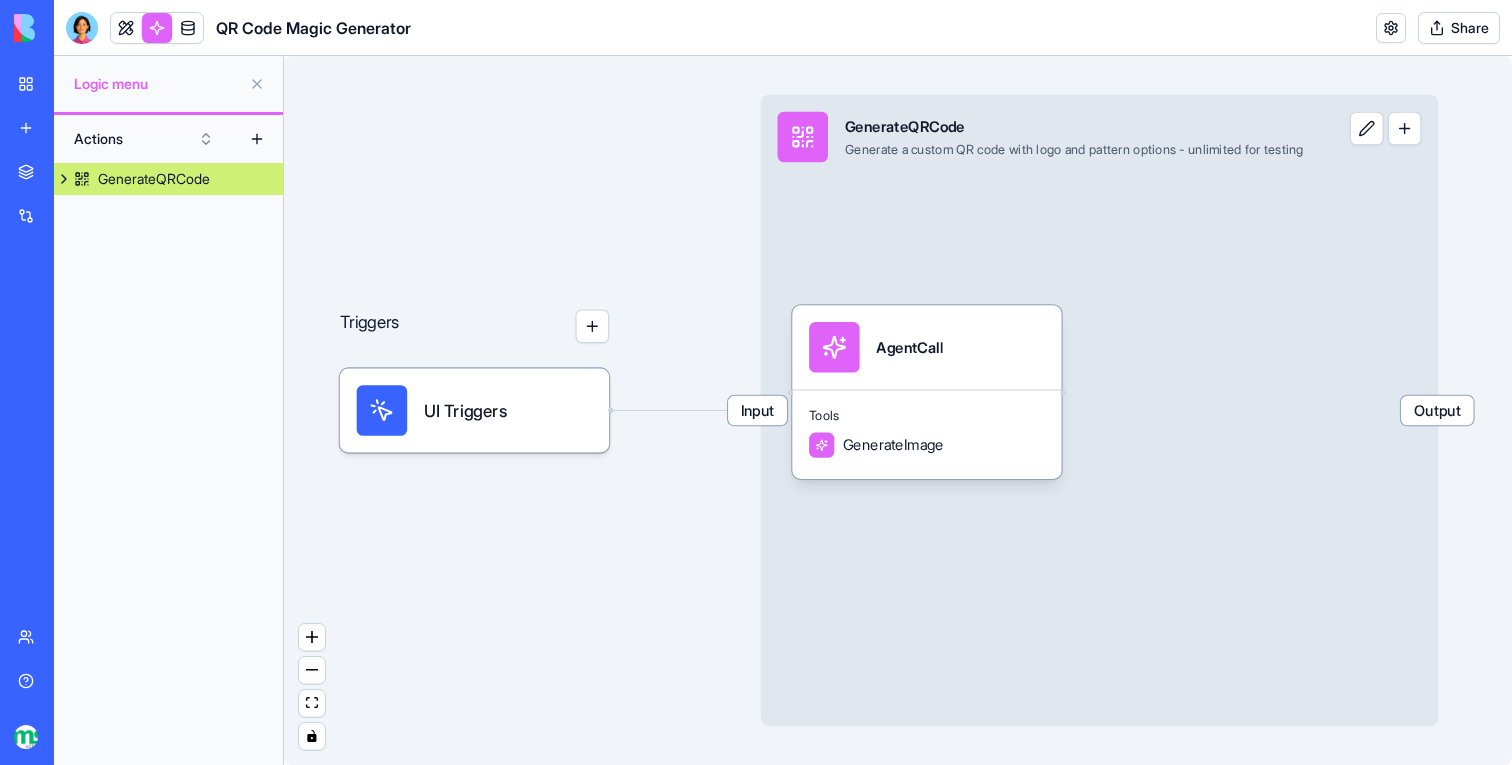 click on "QR Code Magic Generator" at bounding box center [46, 400] 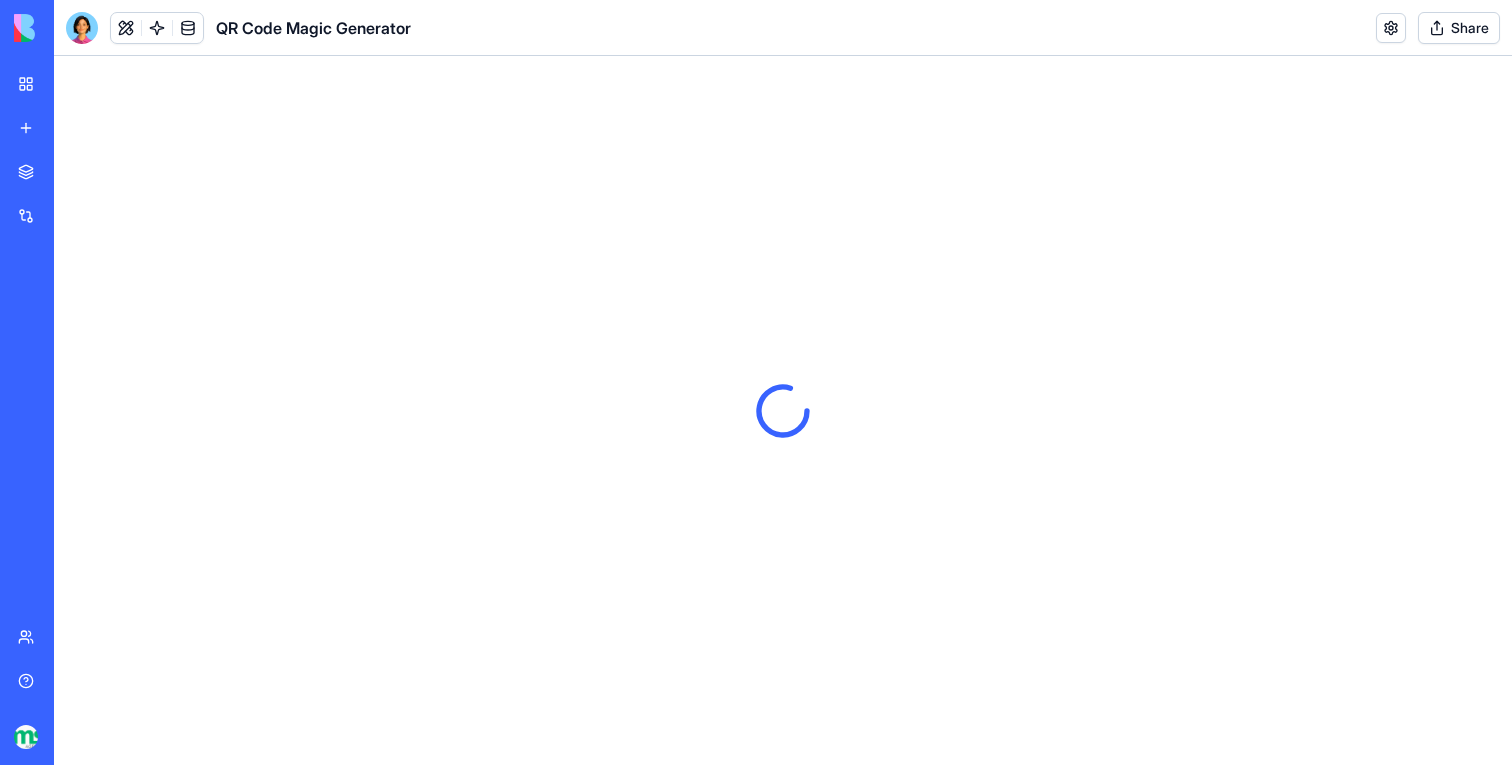 scroll, scrollTop: 0, scrollLeft: 0, axis: both 